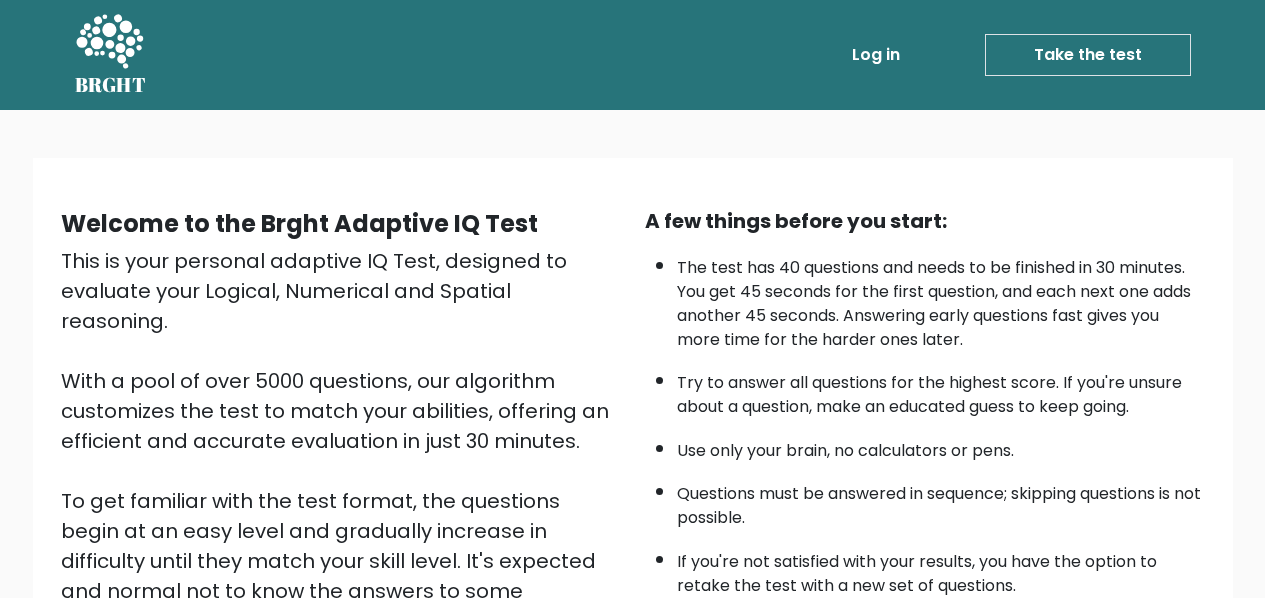 scroll, scrollTop: 0, scrollLeft: 0, axis: both 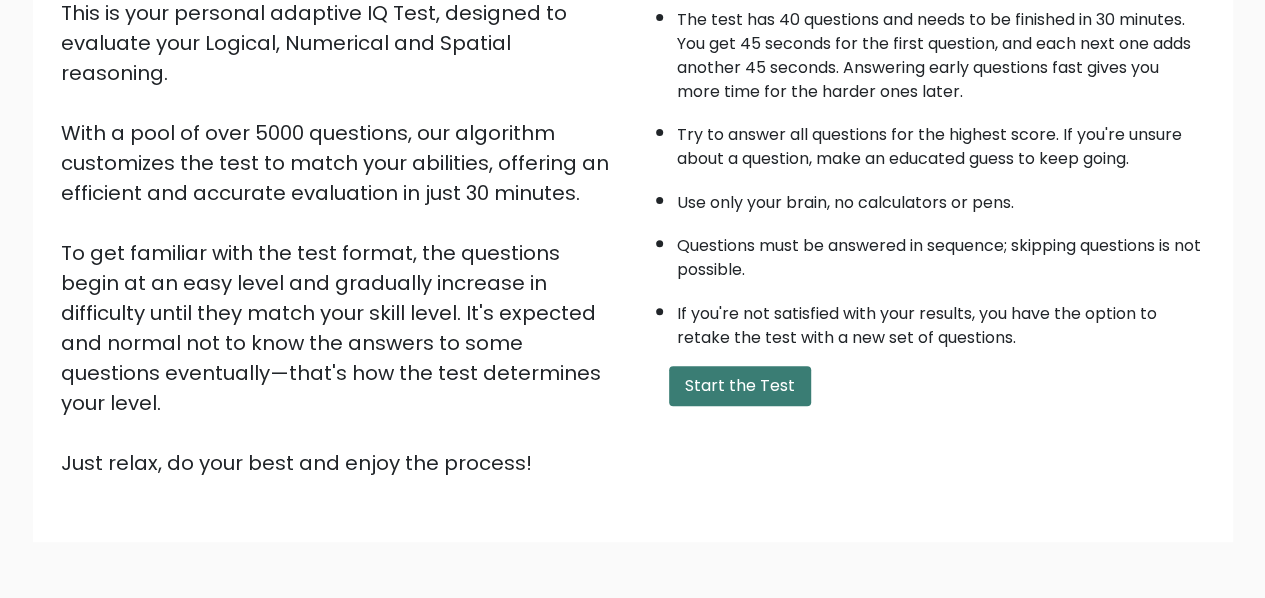 click on "Start the Test" at bounding box center (740, 386) 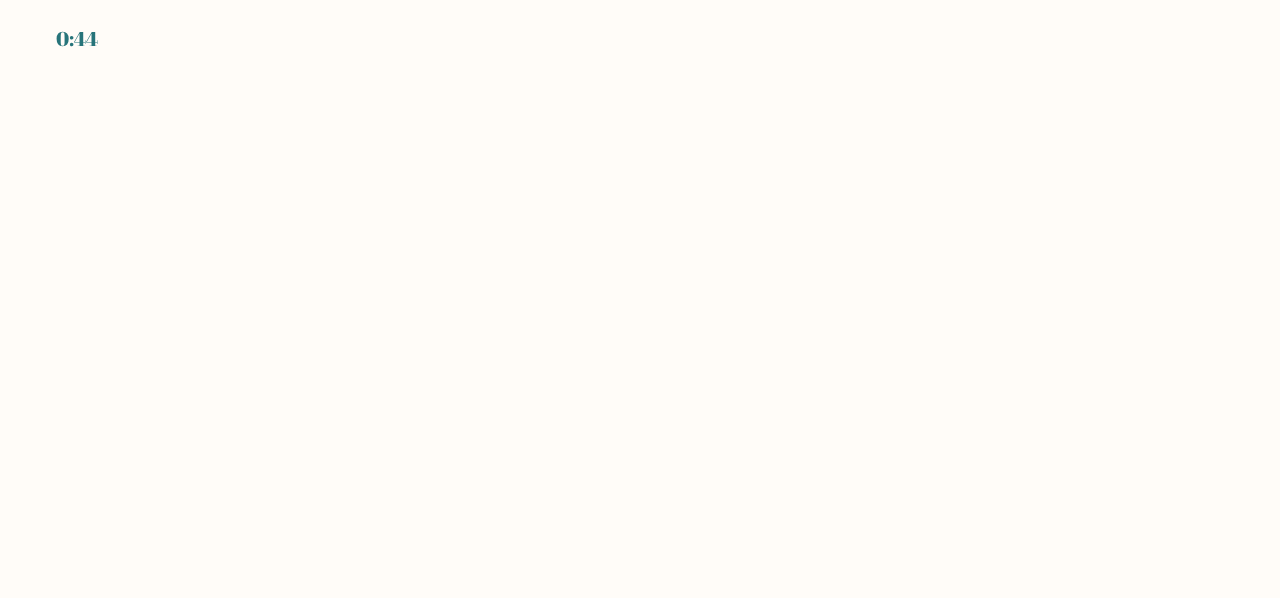 scroll, scrollTop: 0, scrollLeft: 0, axis: both 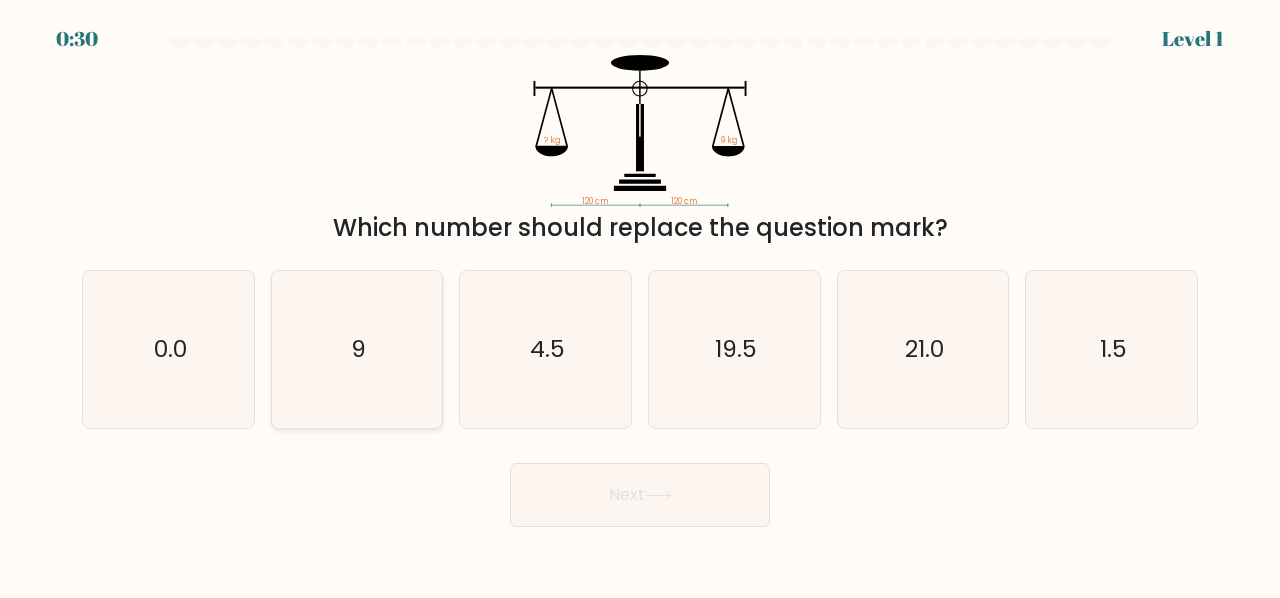 click on "9" 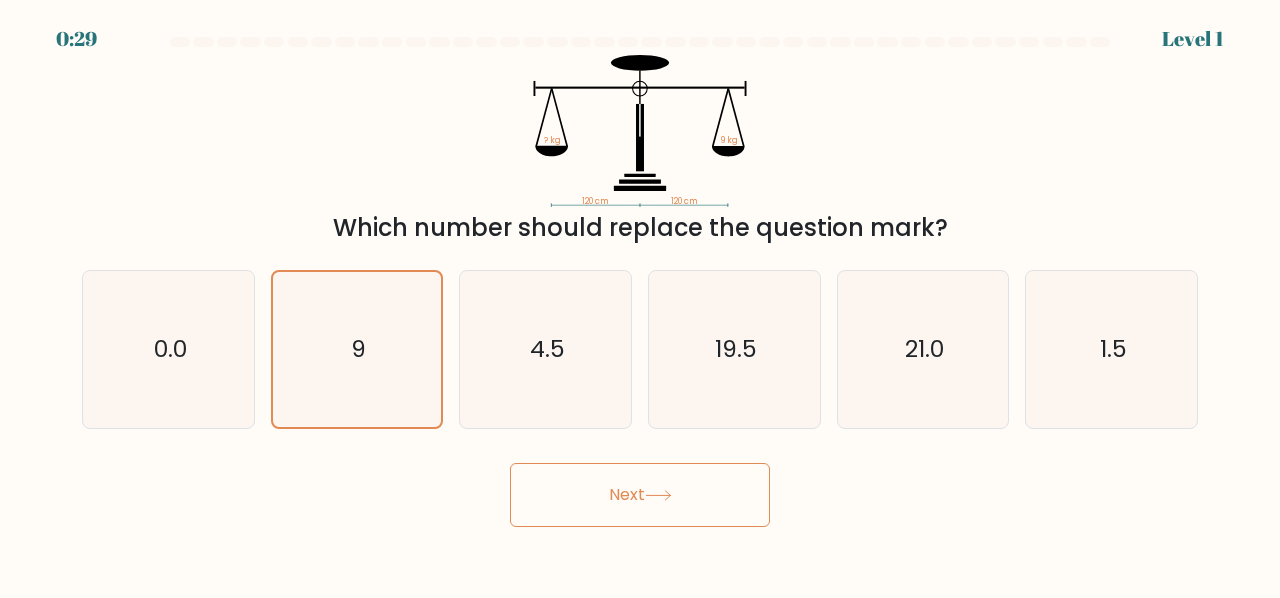 click on "Next" at bounding box center [640, 495] 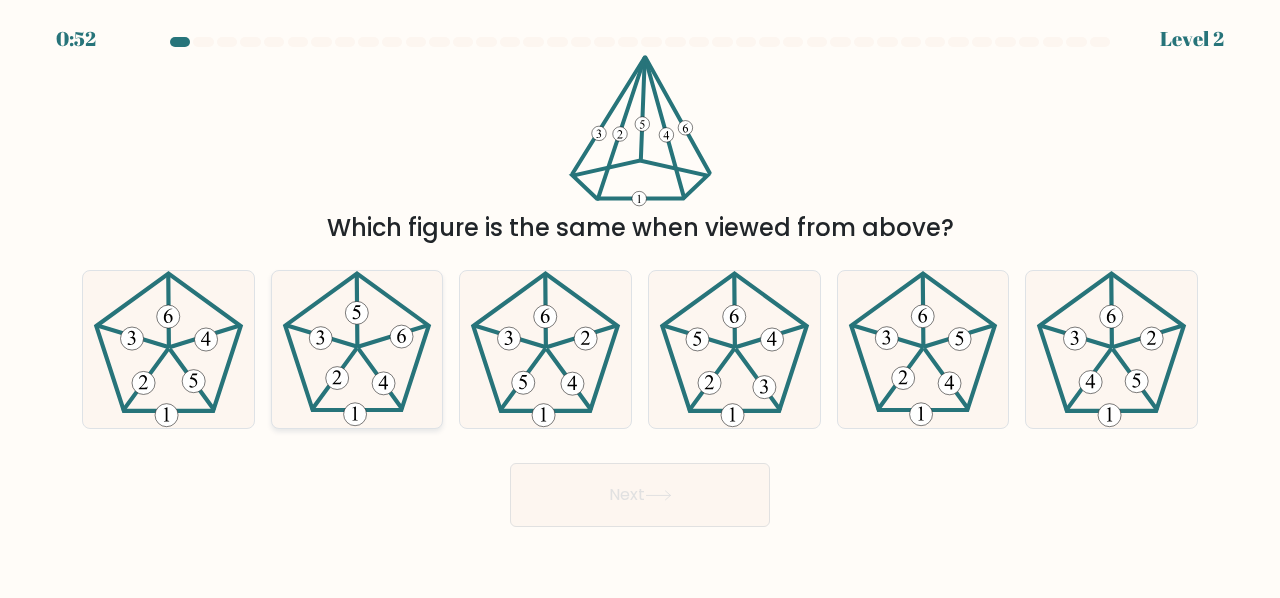click 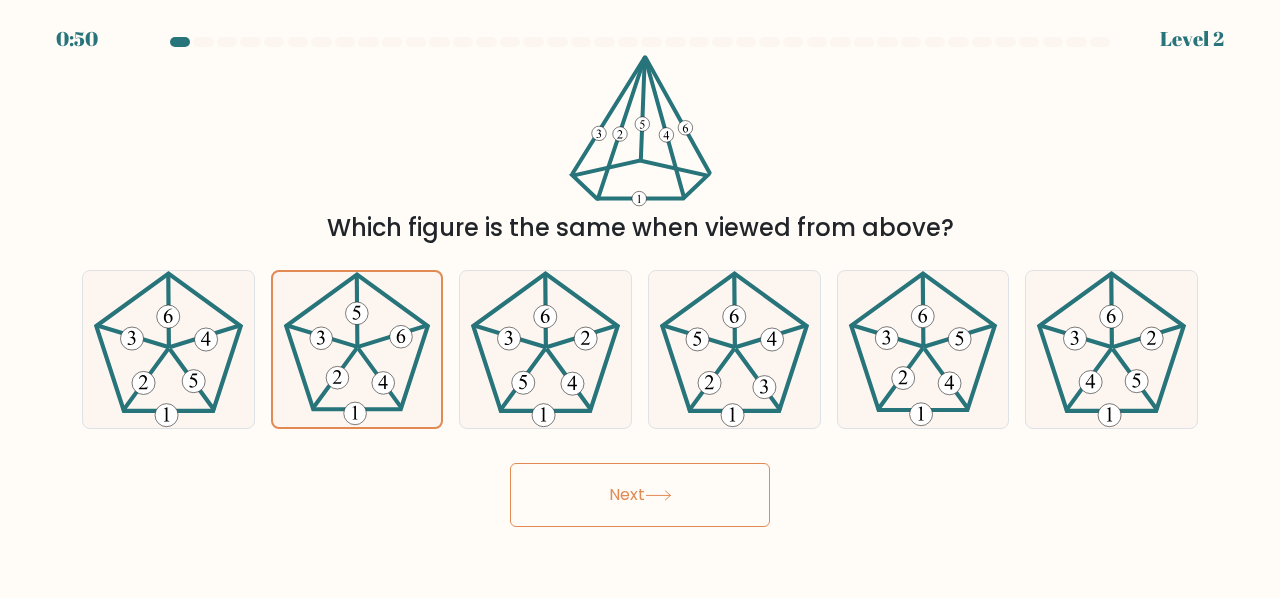 click on "Next" at bounding box center (640, 495) 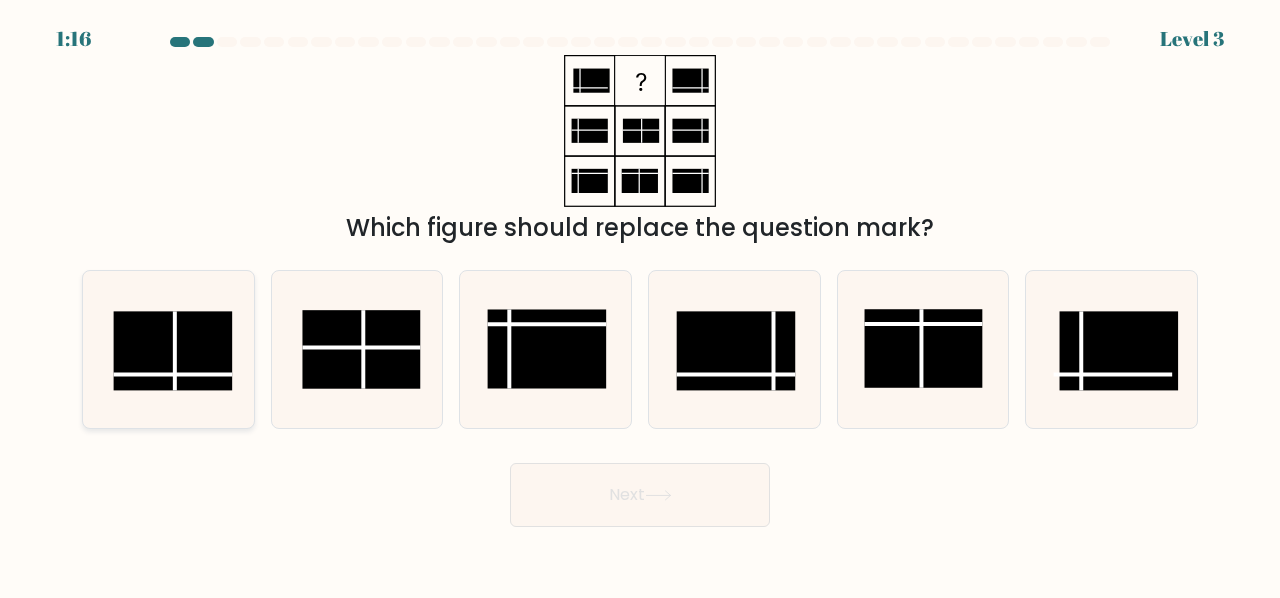 click 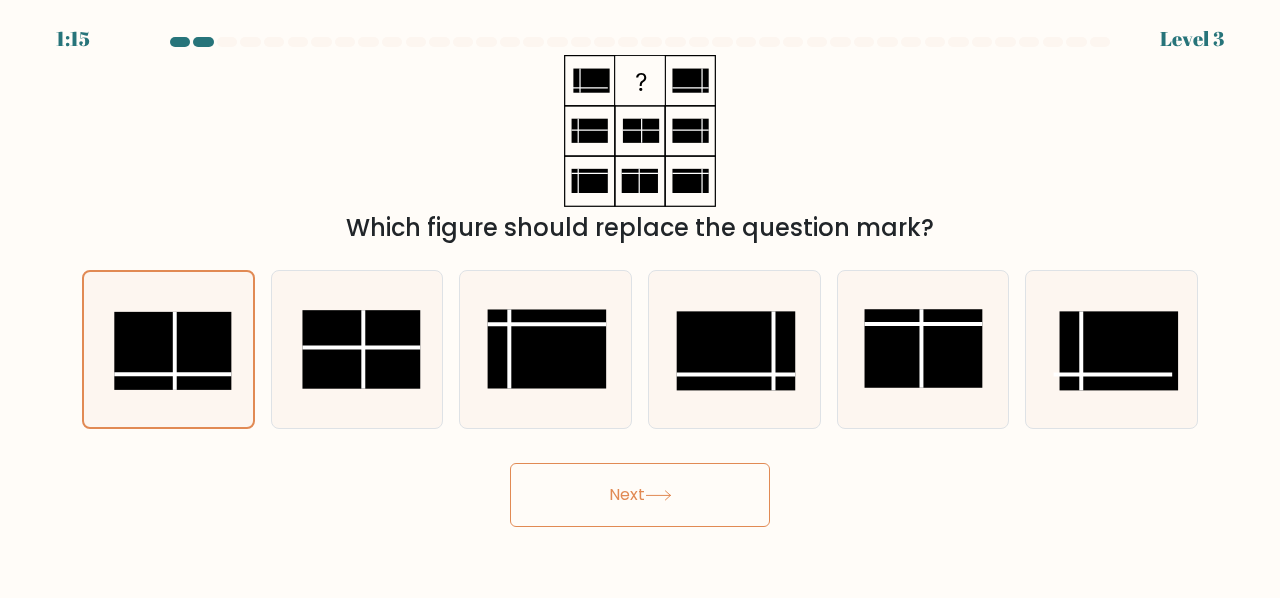 click on "Next" at bounding box center (640, 495) 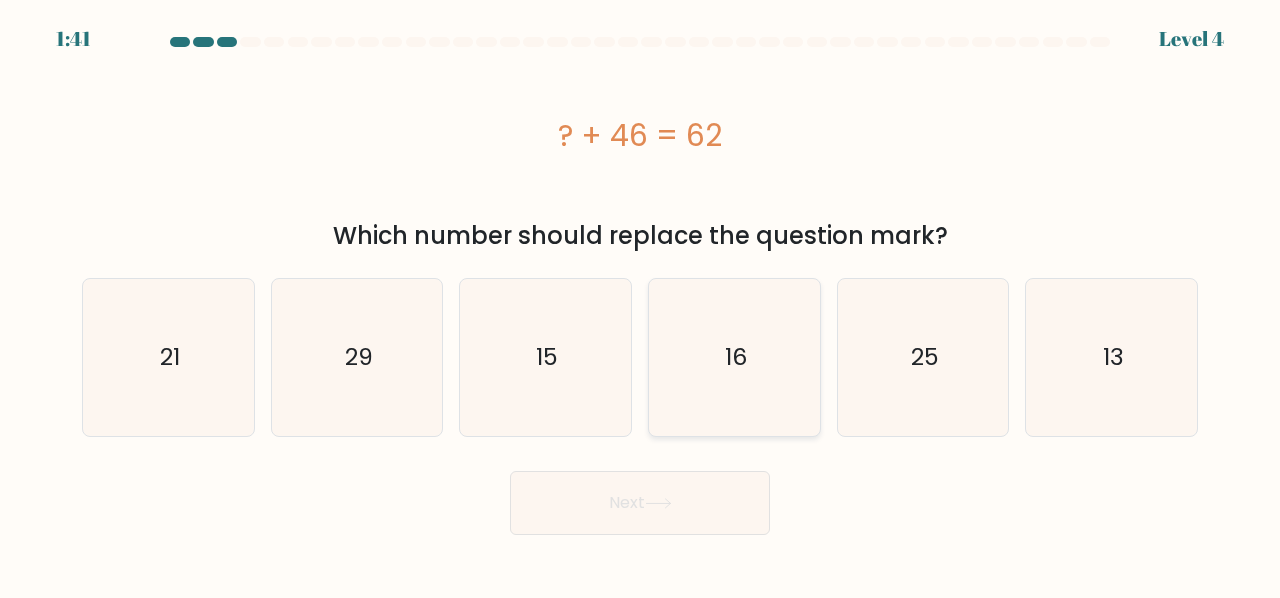 click on "16" 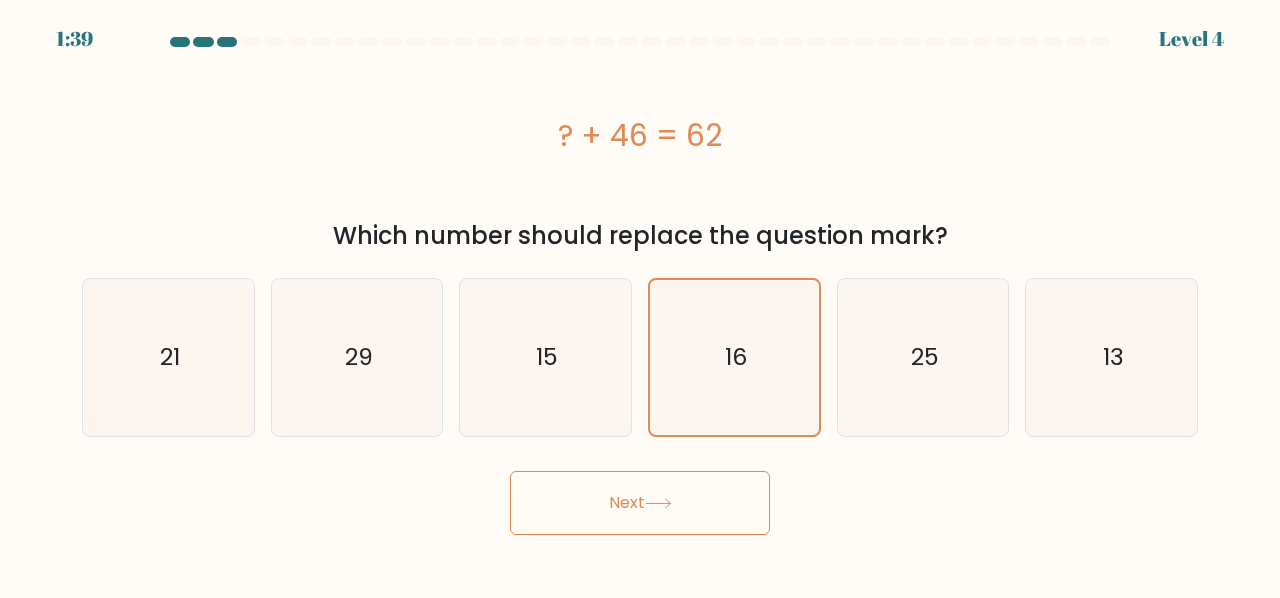 click 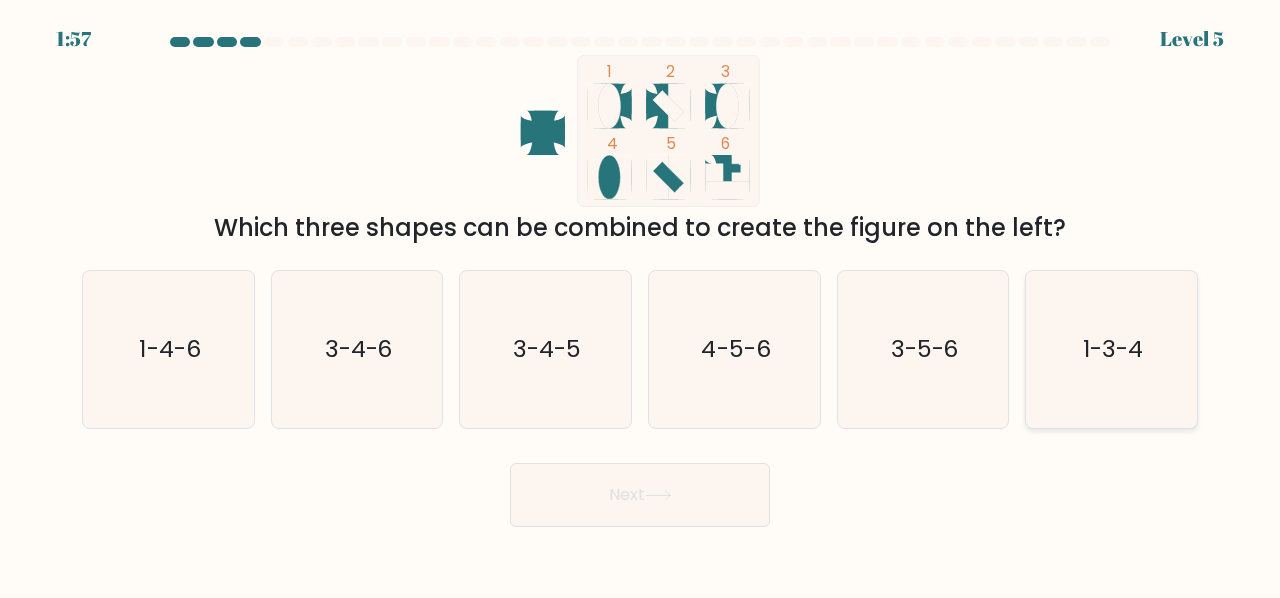 click on "1-3-4" 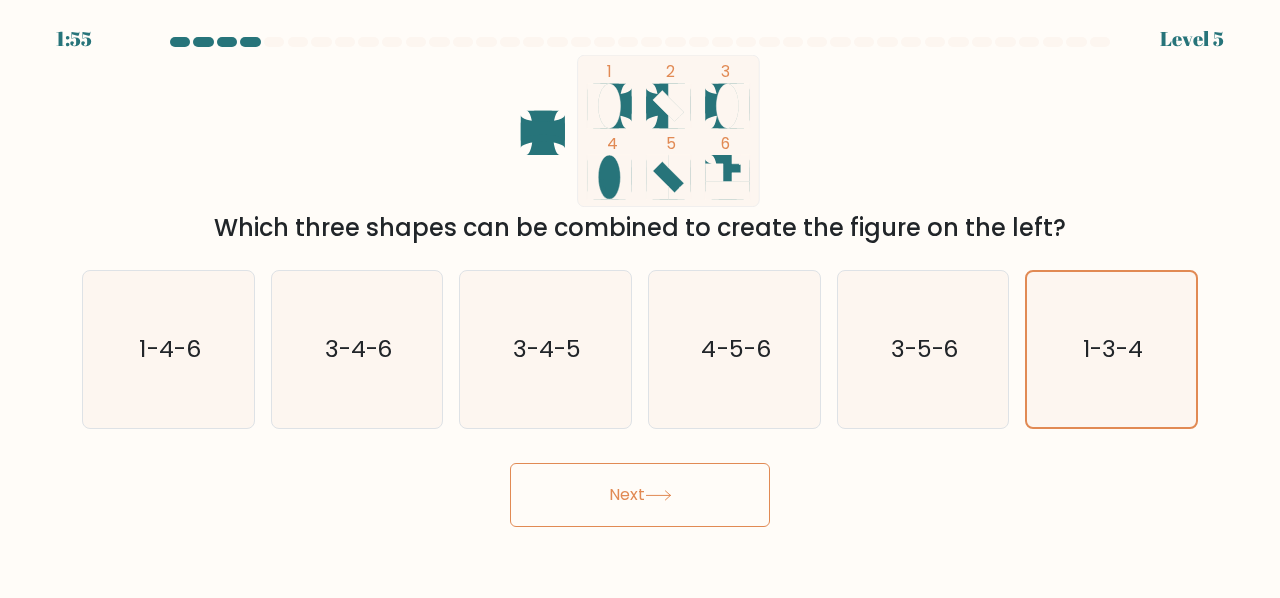 click on "Next" at bounding box center (640, 495) 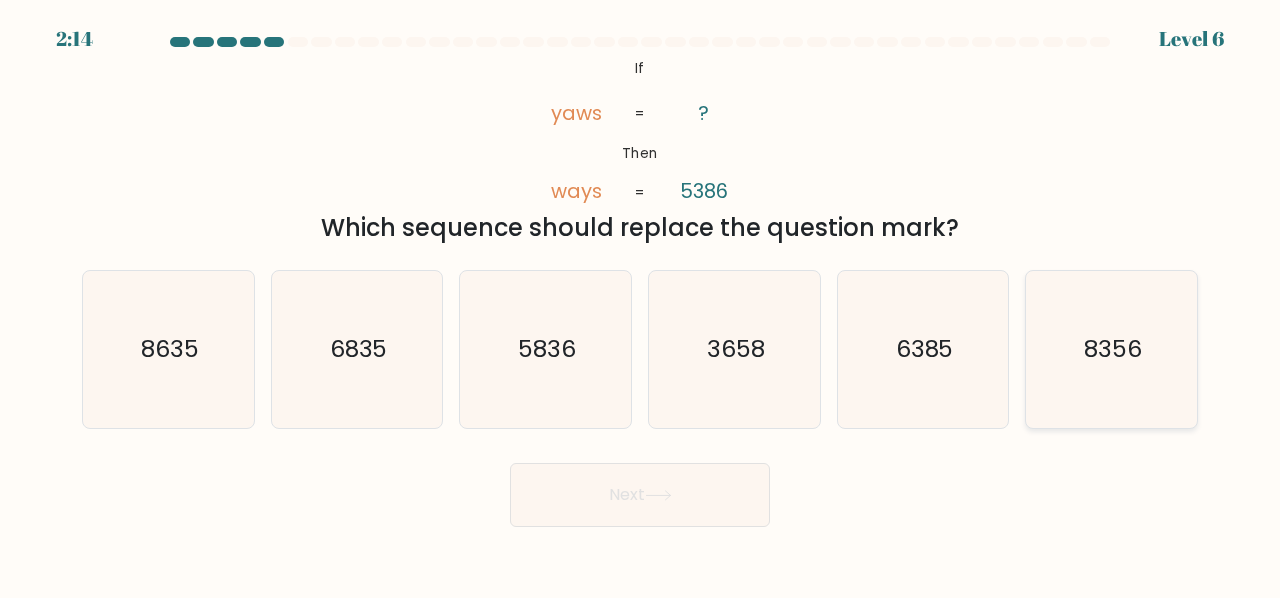 click on "8356" 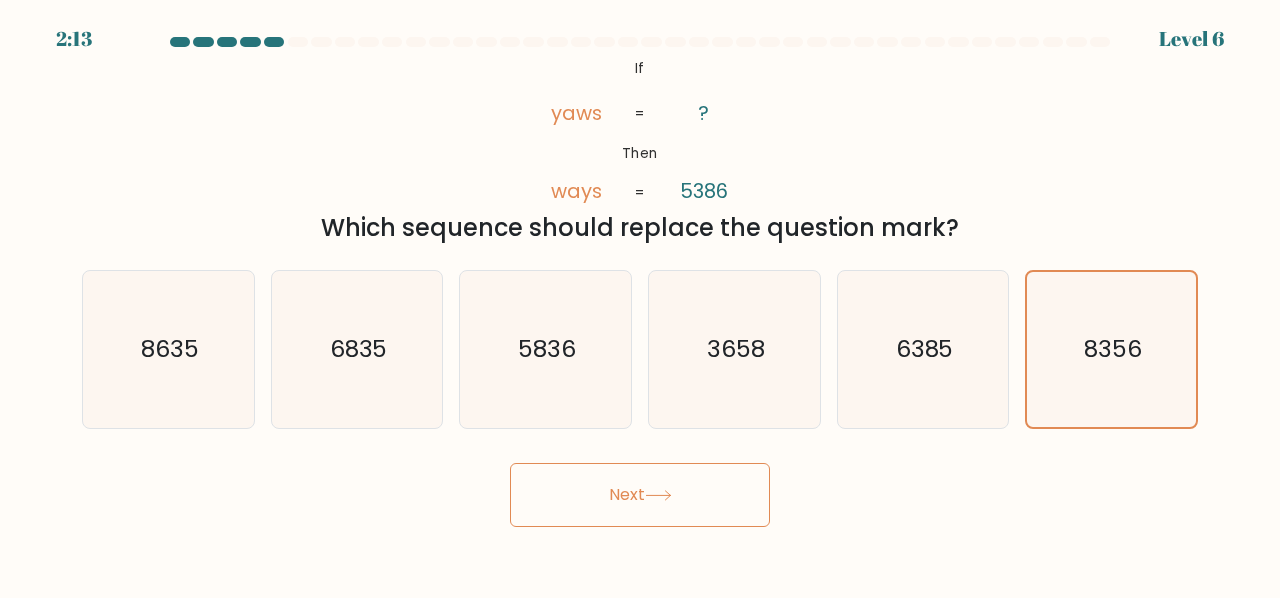 click on "Next" at bounding box center (640, 495) 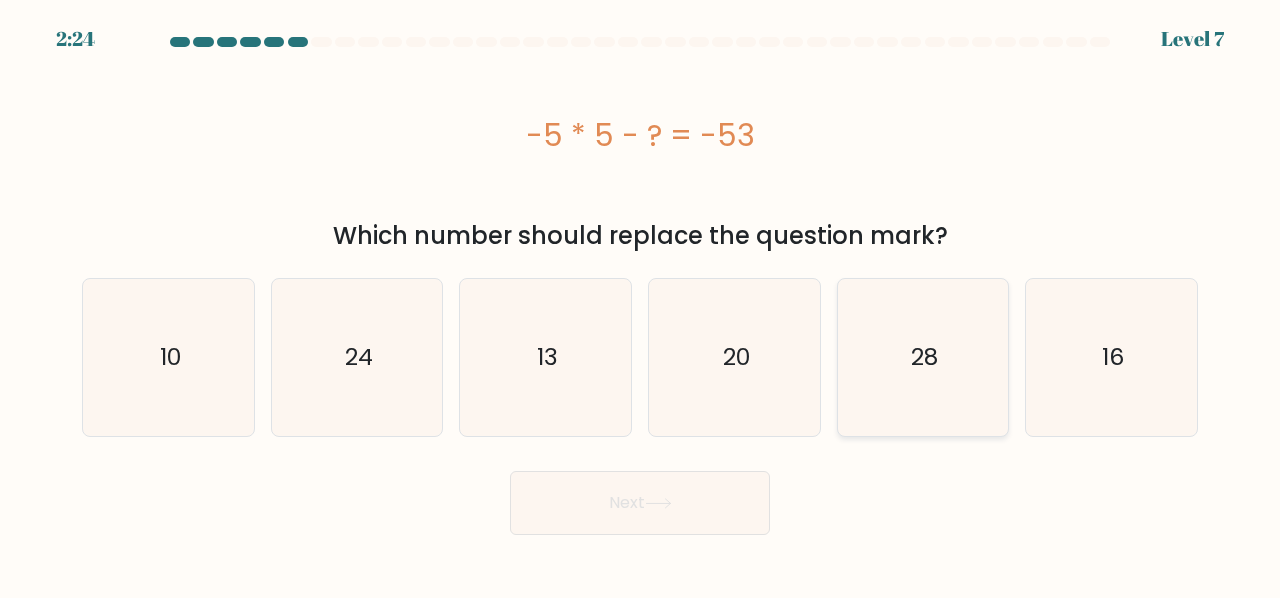 click on "28" 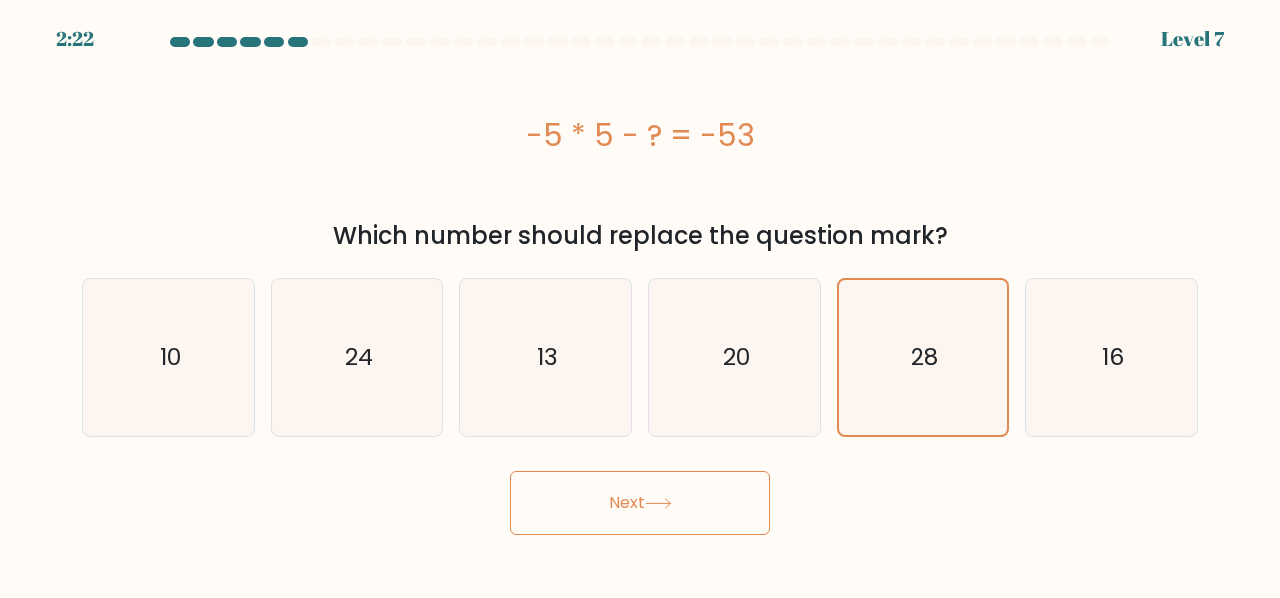 click on "Next" at bounding box center [640, 503] 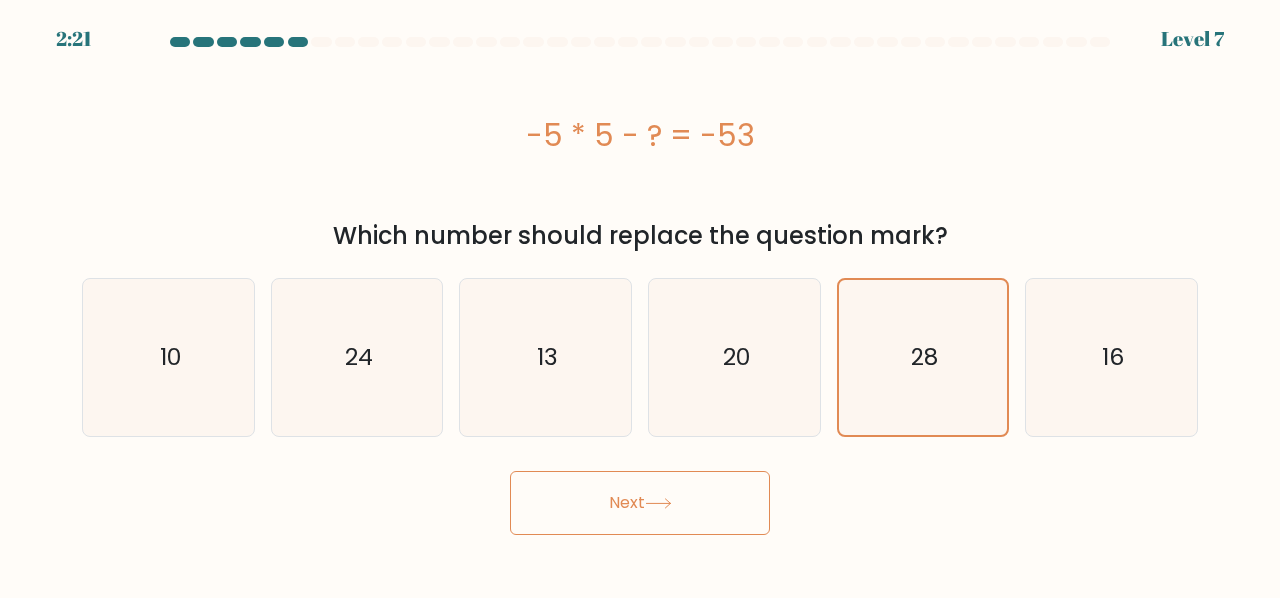 click on "Next" at bounding box center [640, 503] 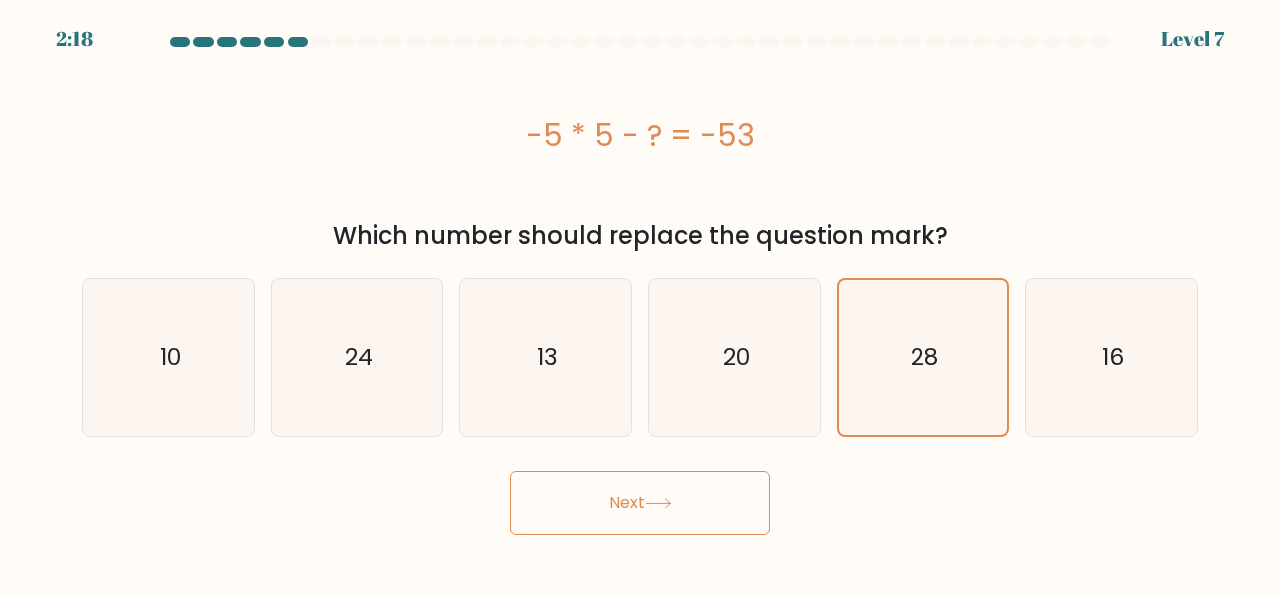 click on "Next" at bounding box center (640, 503) 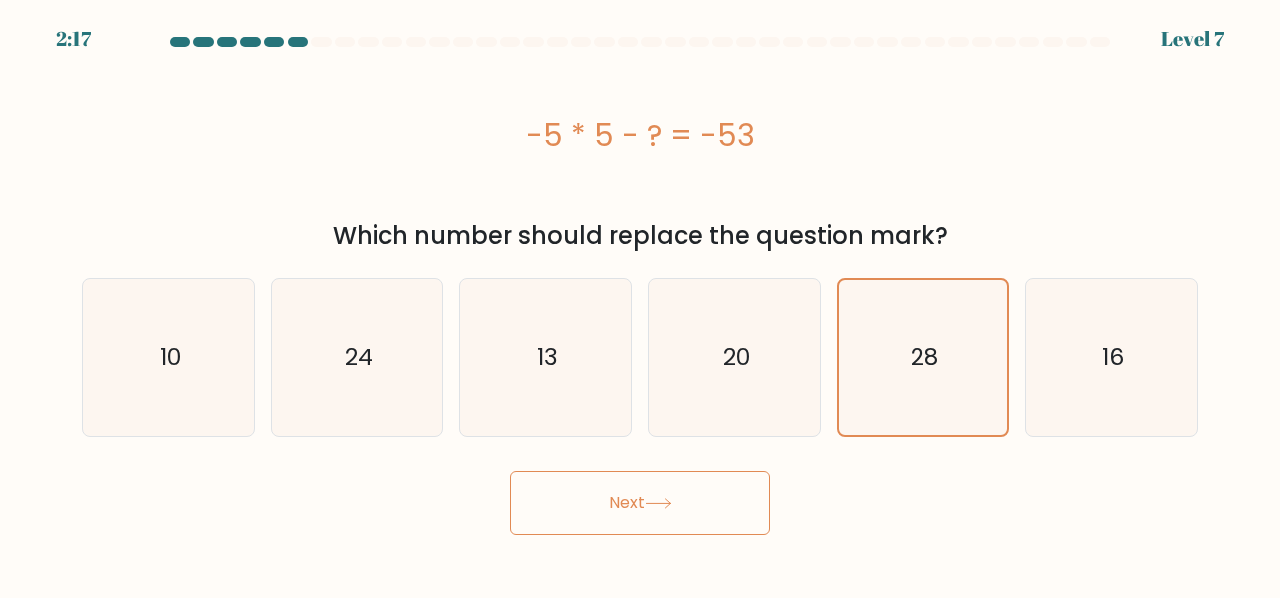 click on "Next" at bounding box center [640, 503] 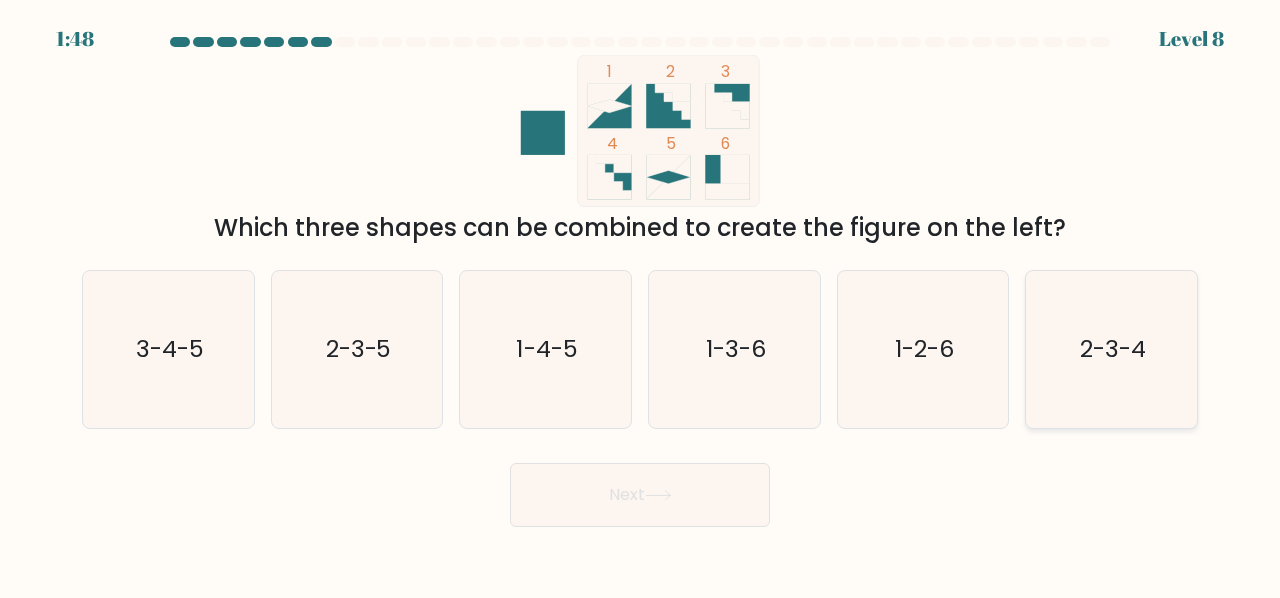 click on "2-3-4" 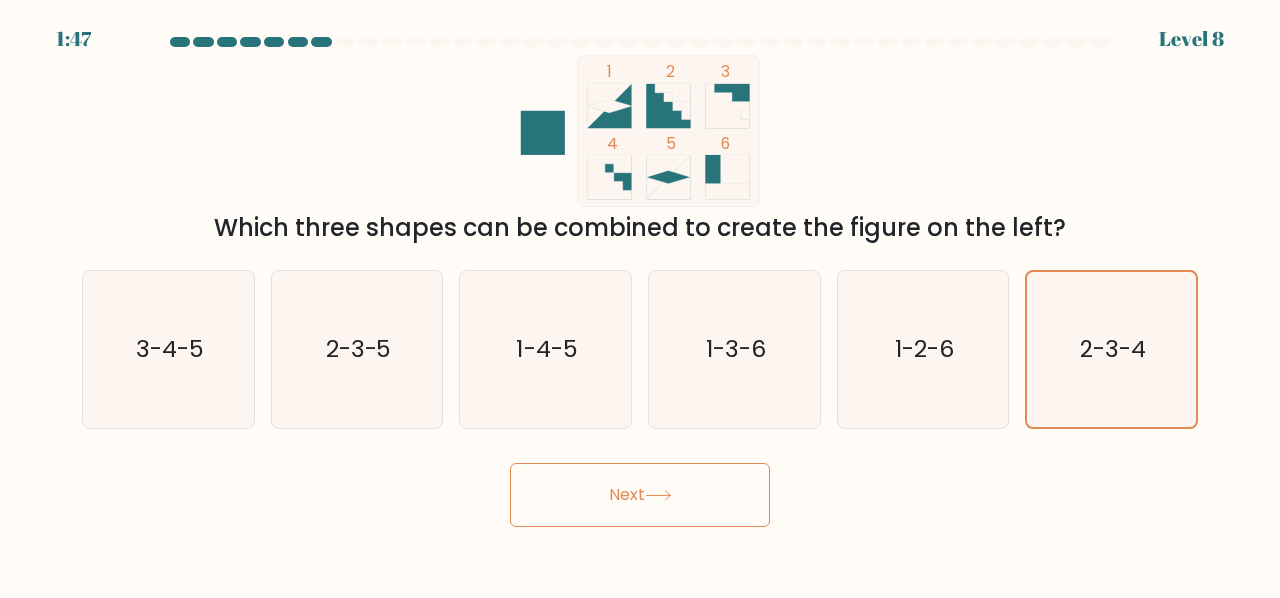 click on "Next" at bounding box center (640, 495) 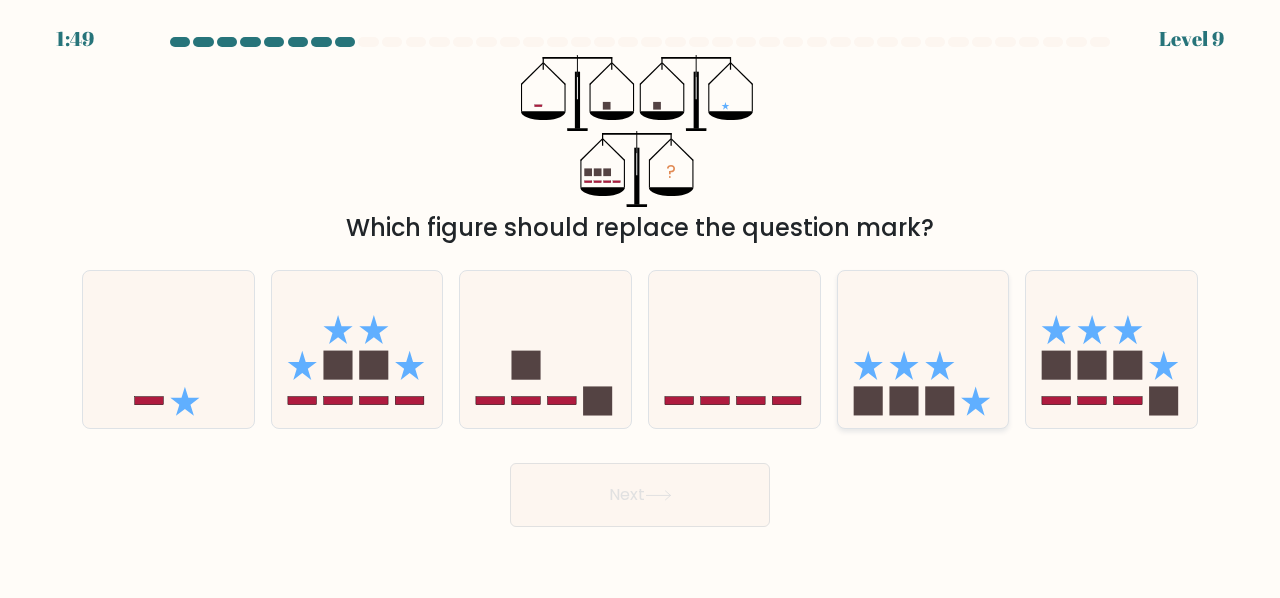 click 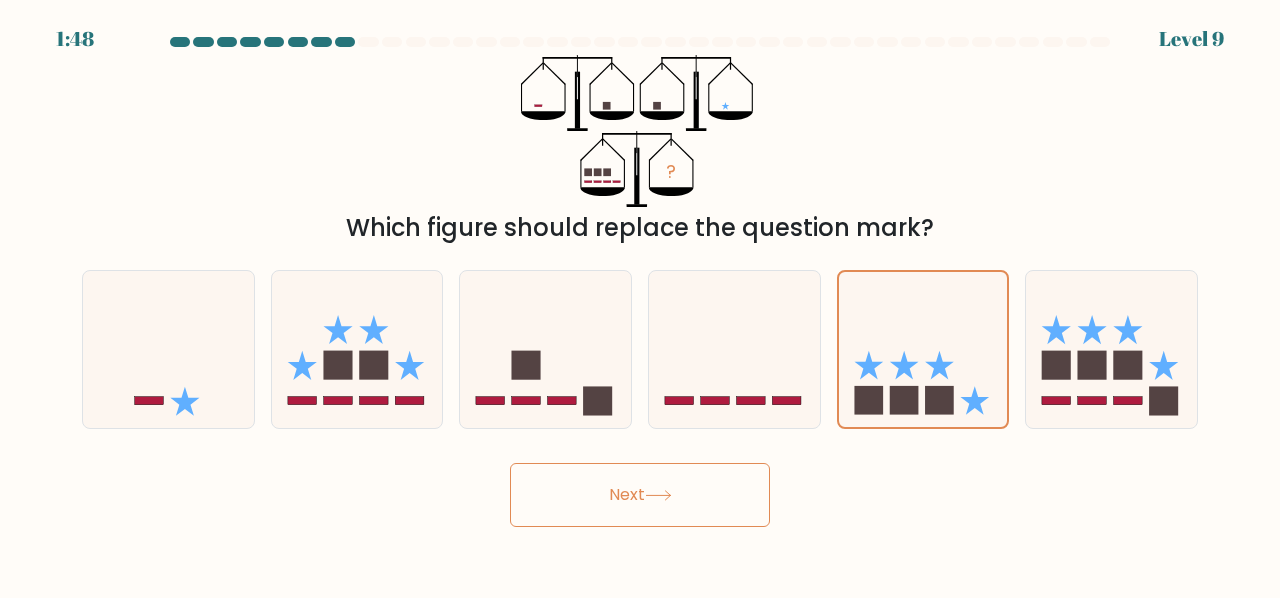 click on "Next" at bounding box center (640, 495) 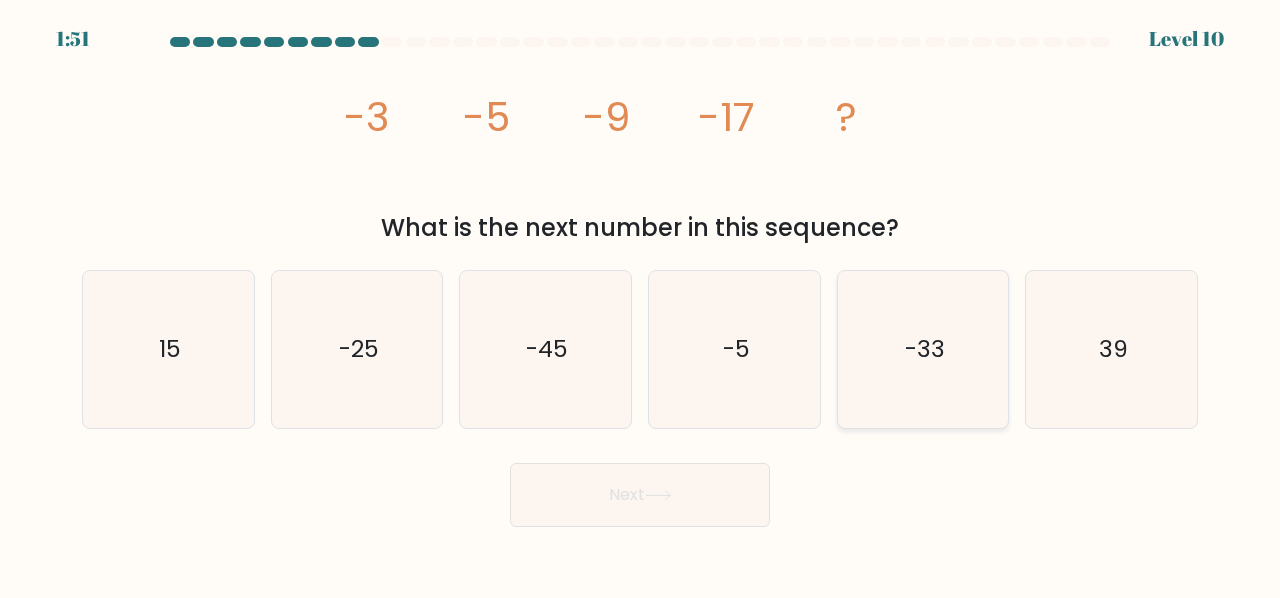 click on "-33" 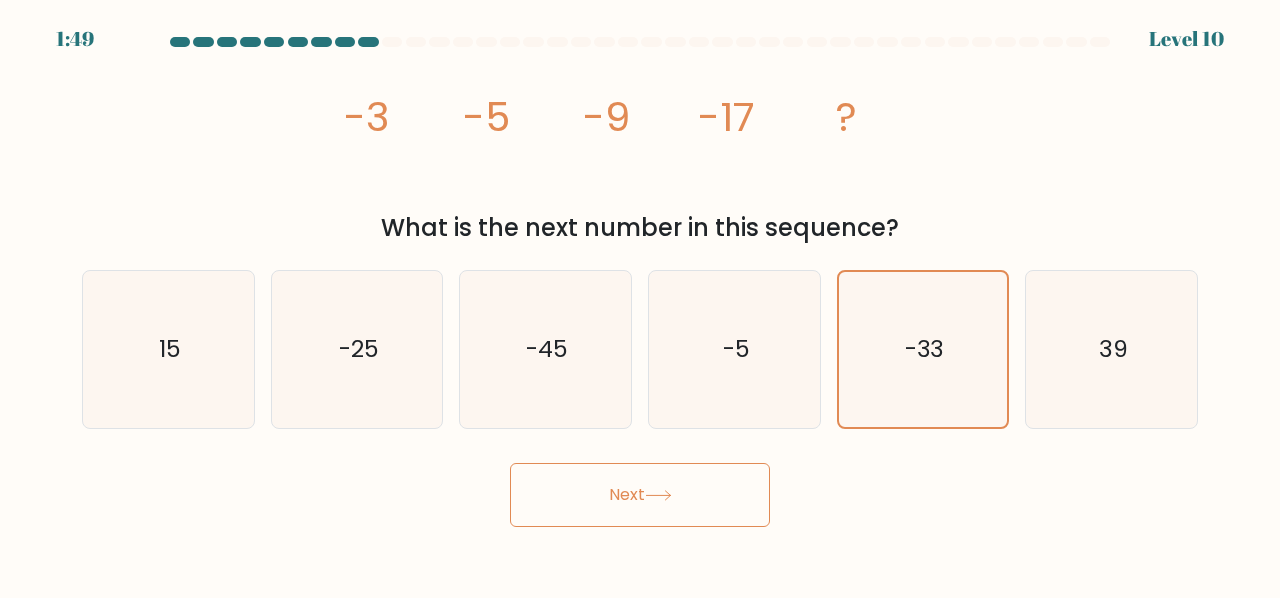 click on "Next" at bounding box center [640, 495] 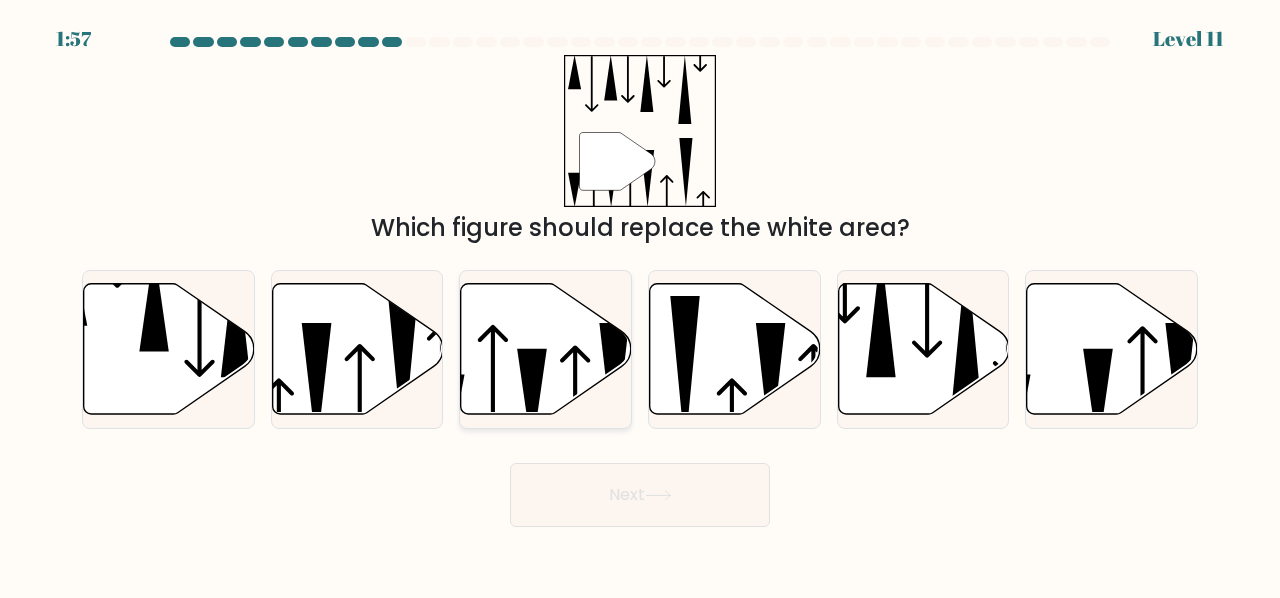 click 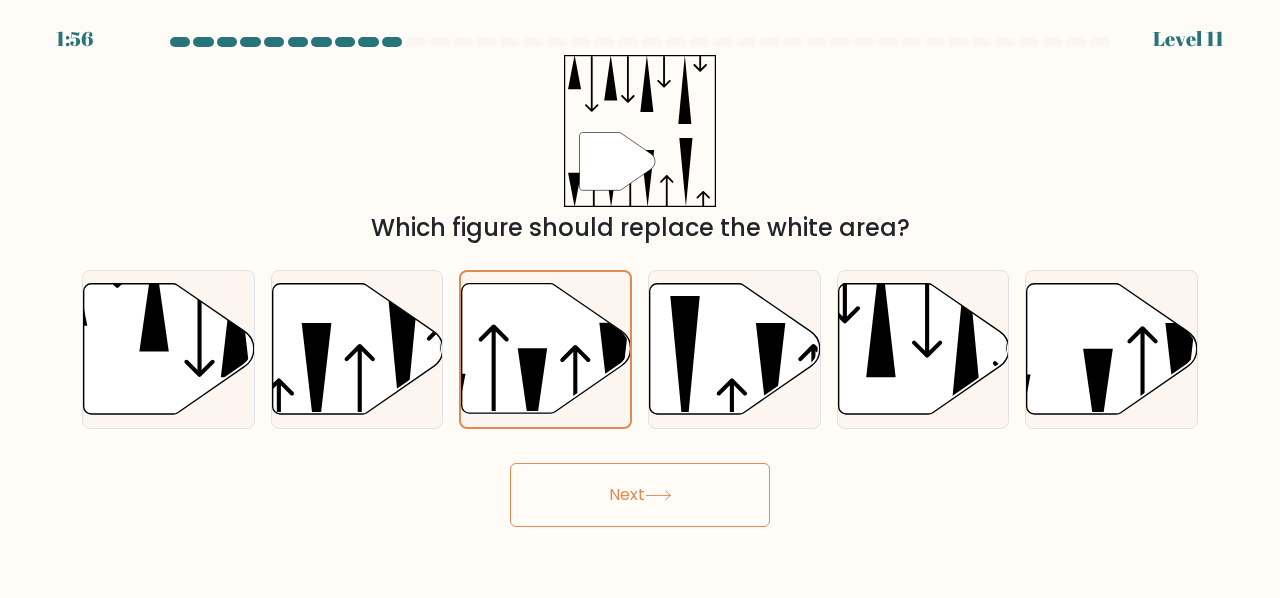 click on "Next" at bounding box center [640, 495] 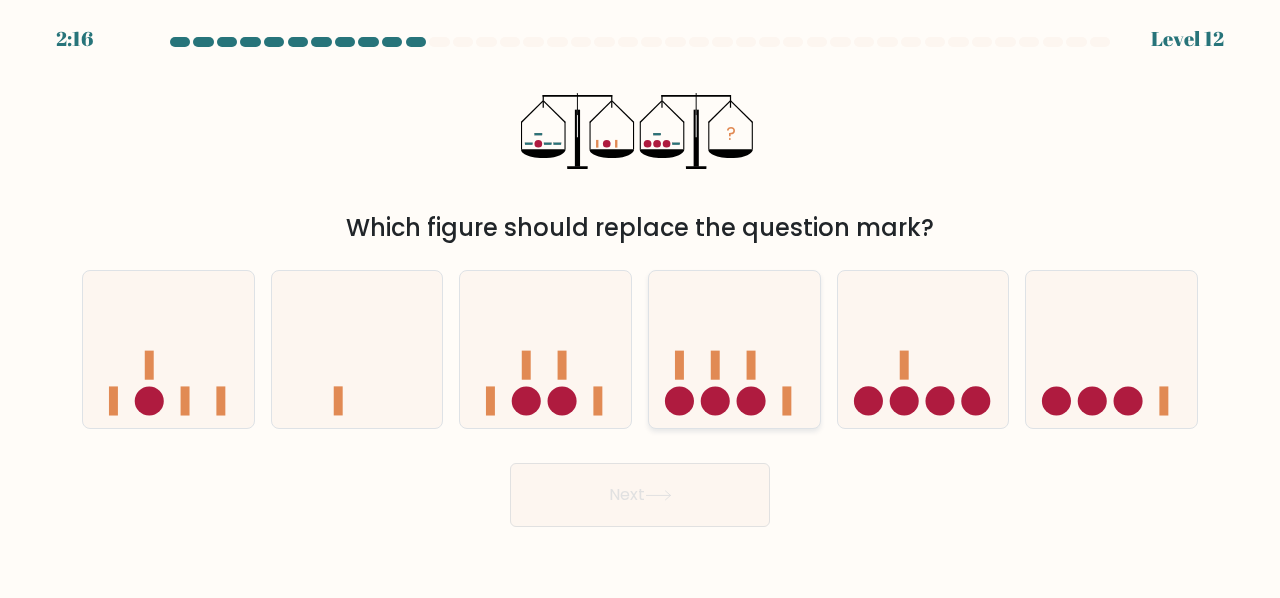 click 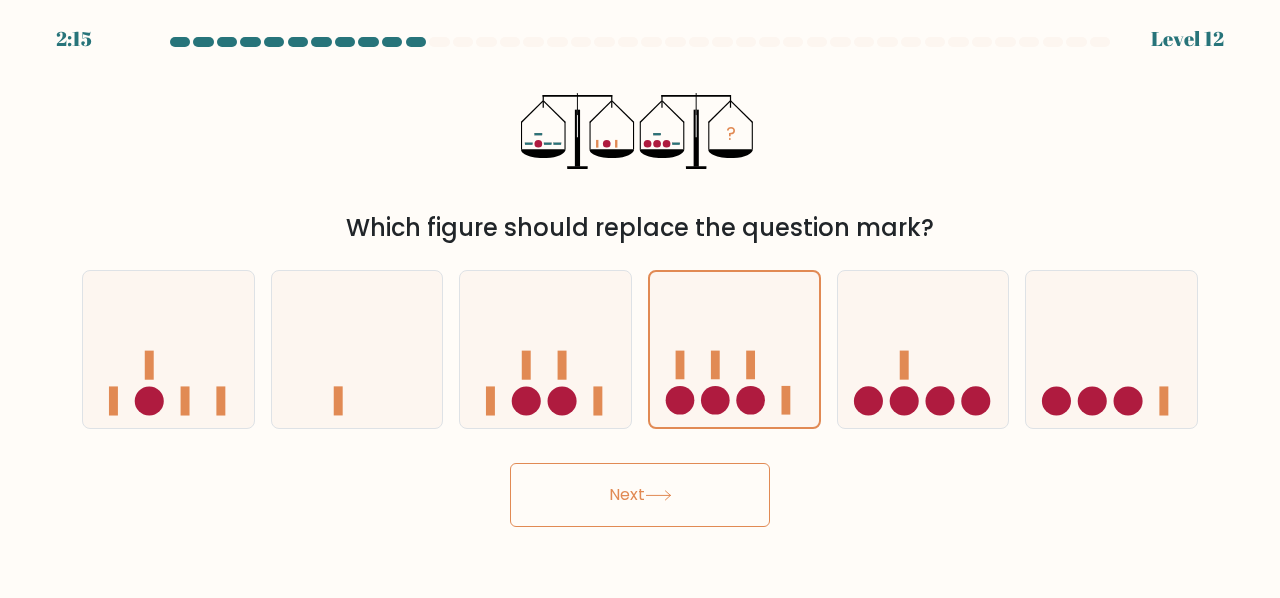 click 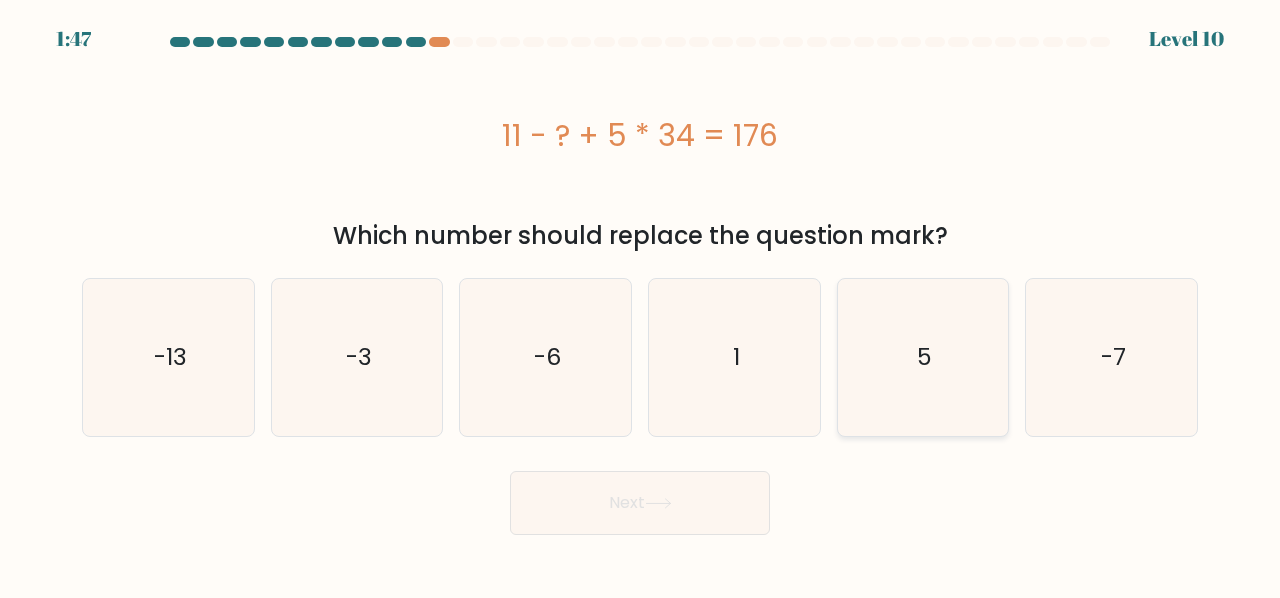 click on "5" 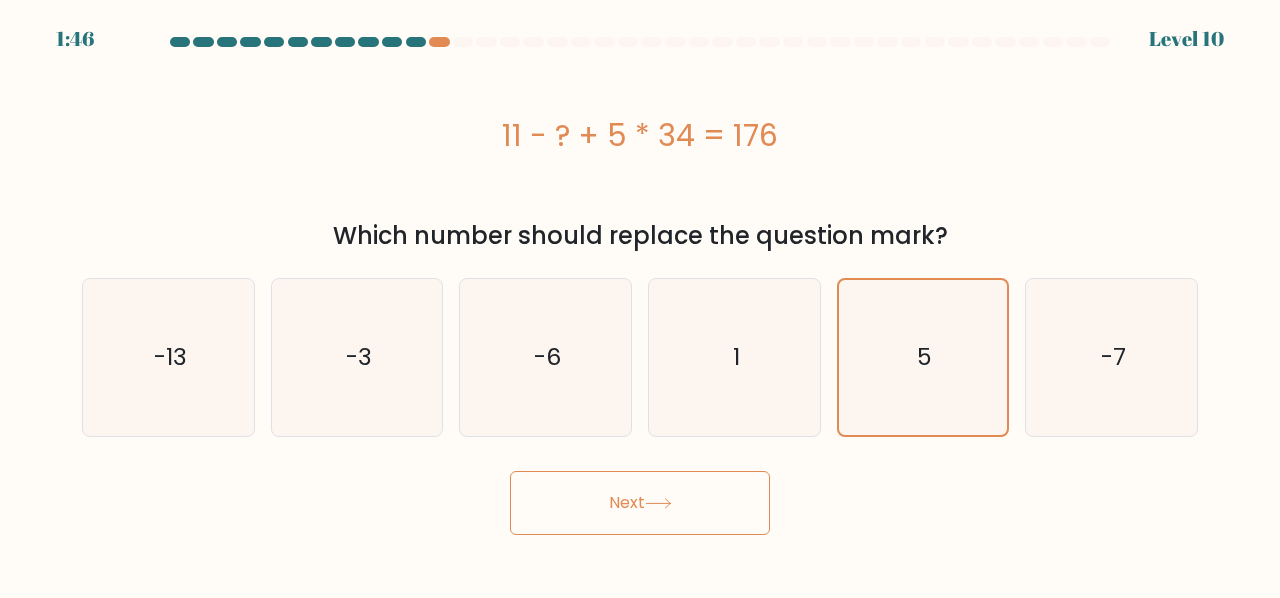 click 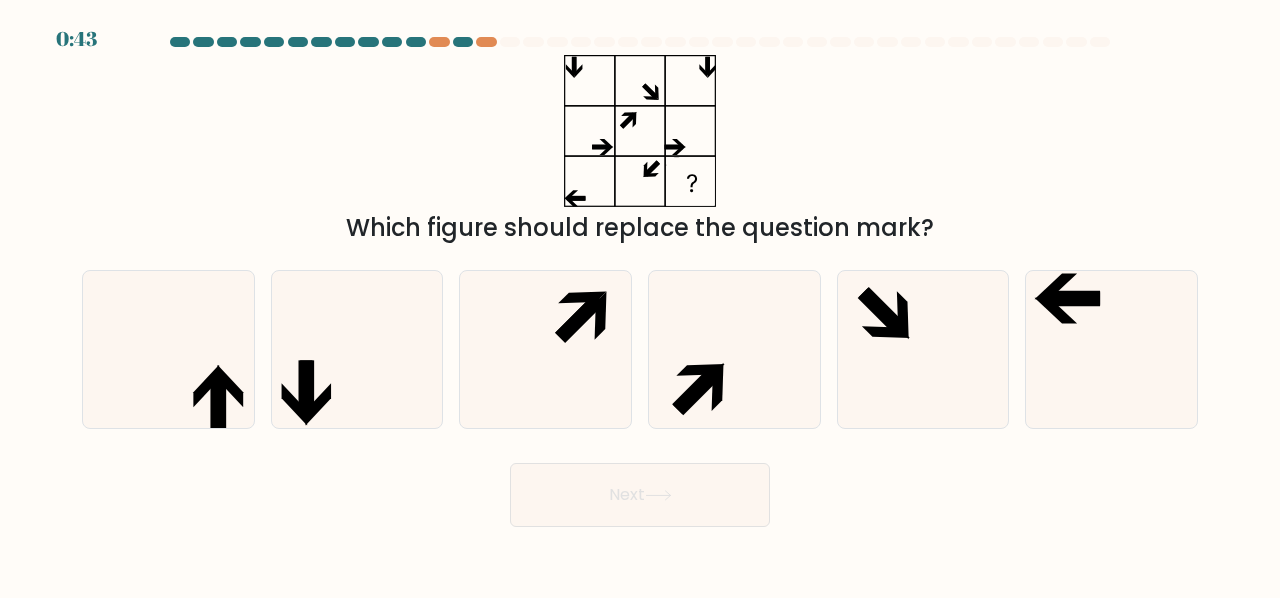 scroll, scrollTop: 0, scrollLeft: 0, axis: both 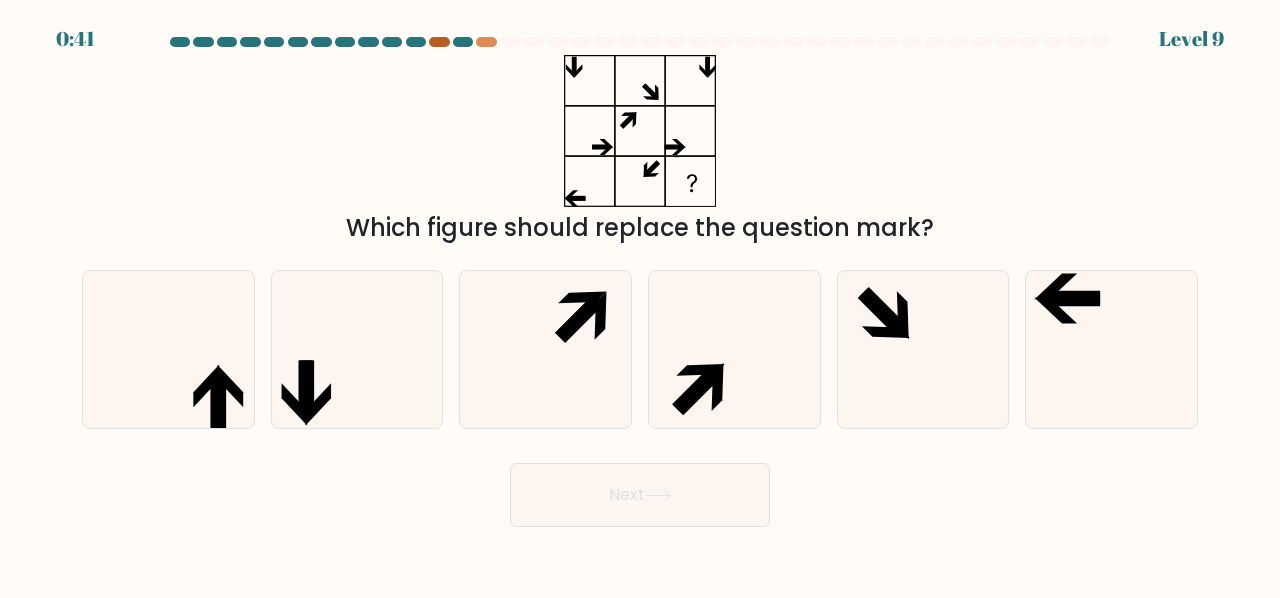 click at bounding box center (439, 42) 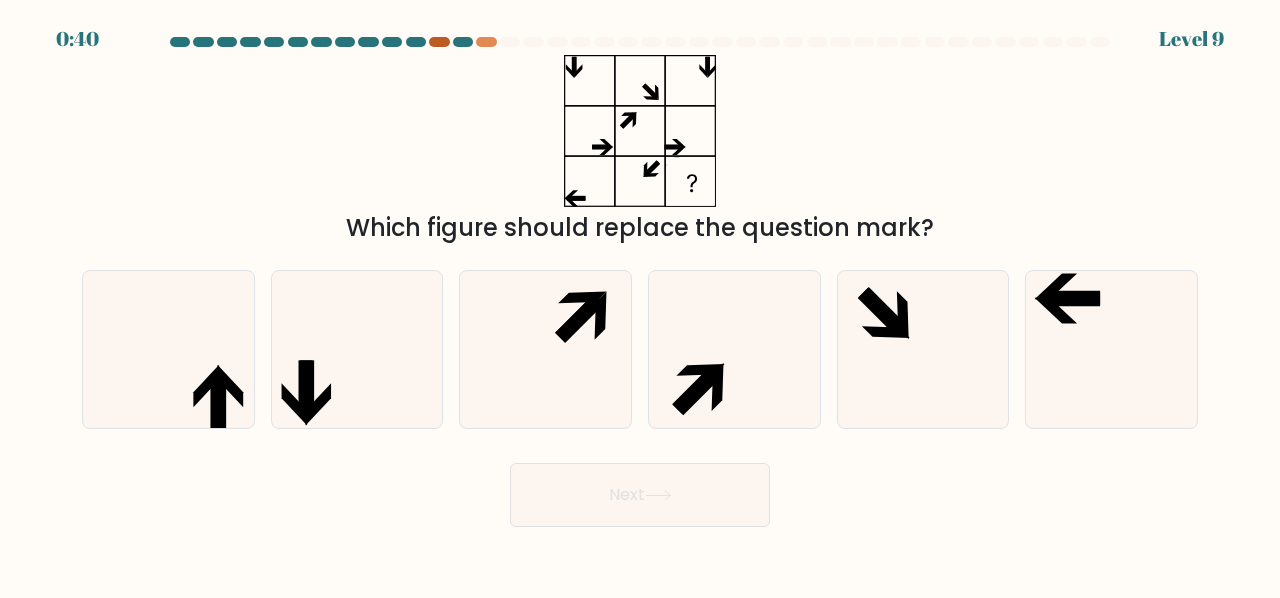 click at bounding box center (439, 42) 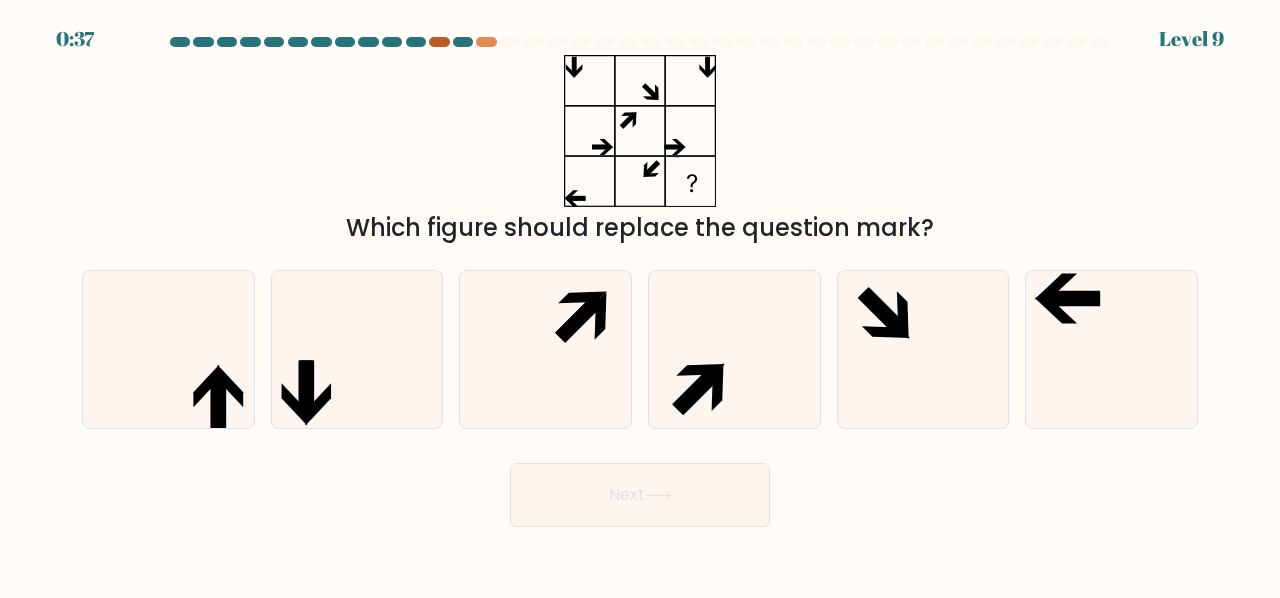 click at bounding box center [439, 42] 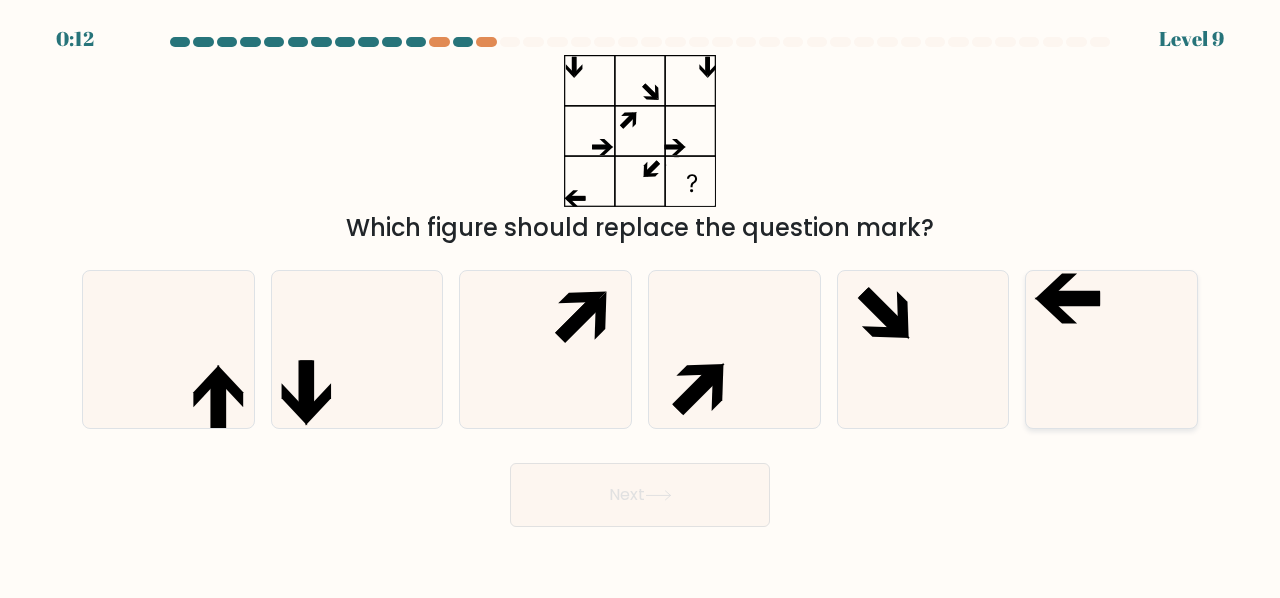 click 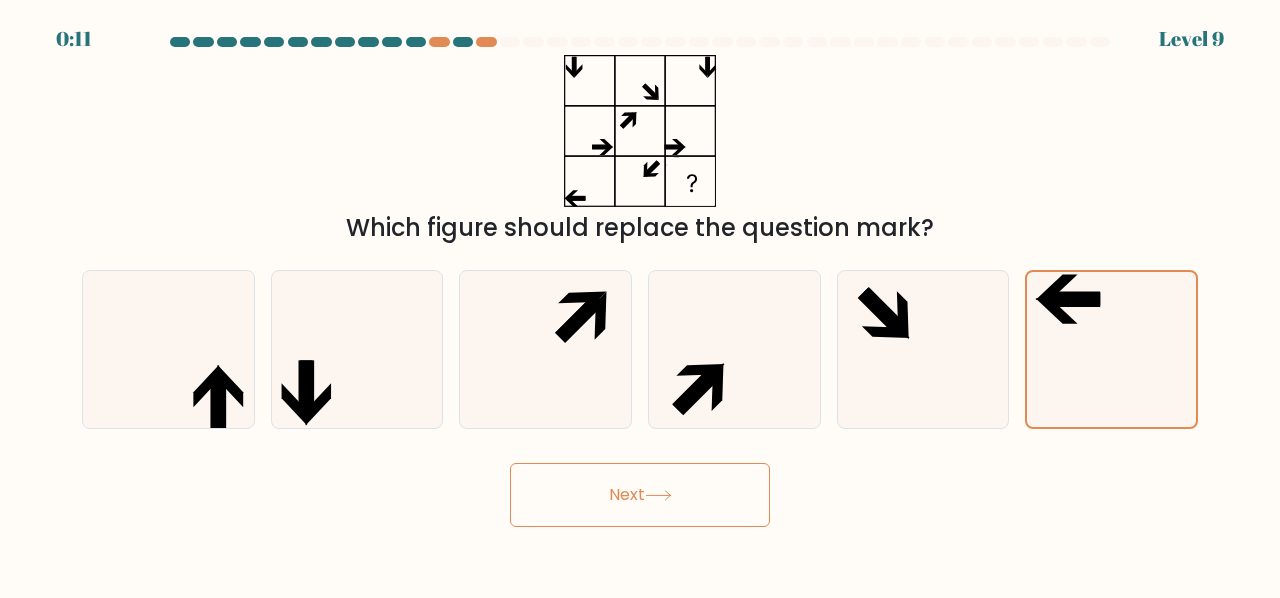 click on "Next" at bounding box center [640, 495] 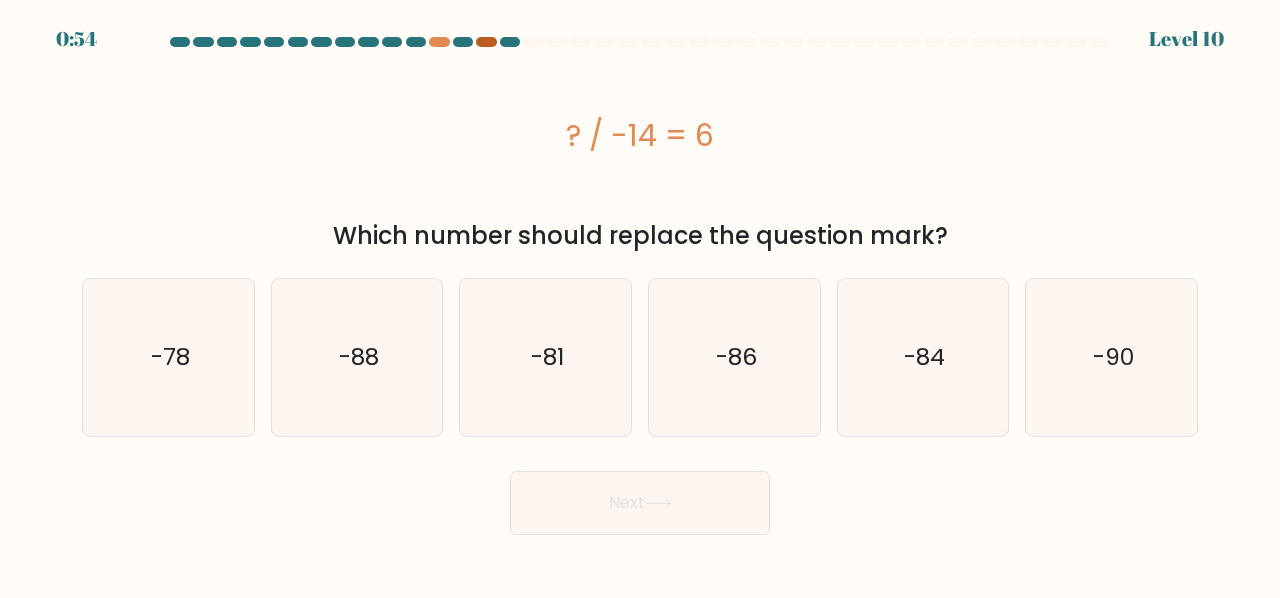 click at bounding box center [486, 42] 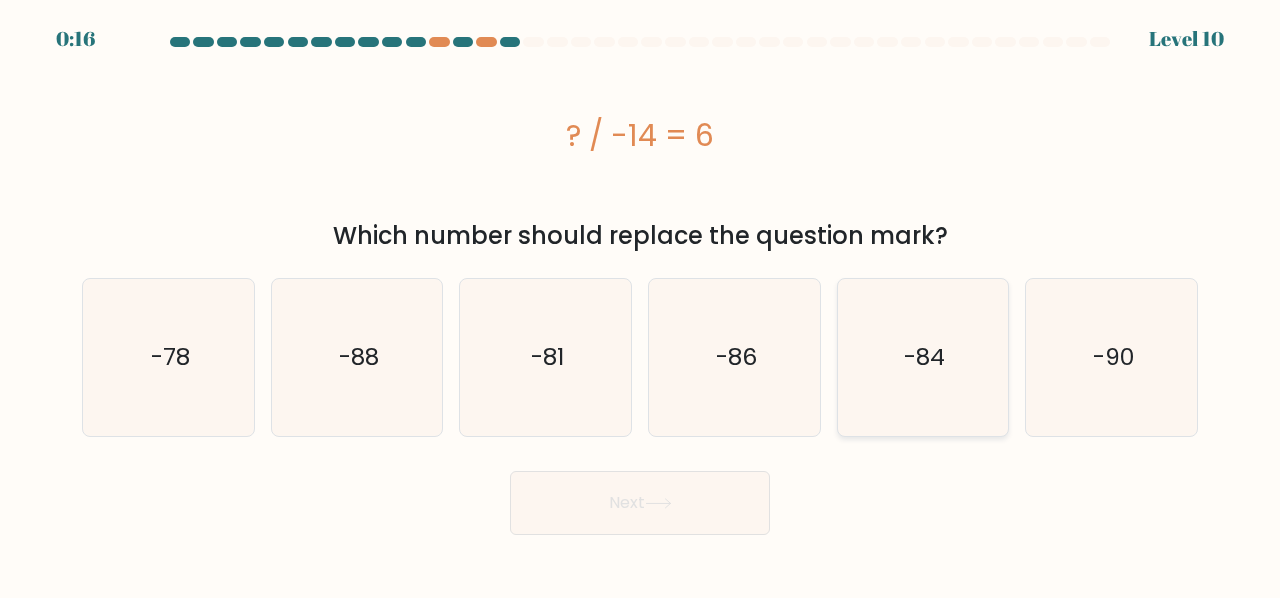 click on "-84" 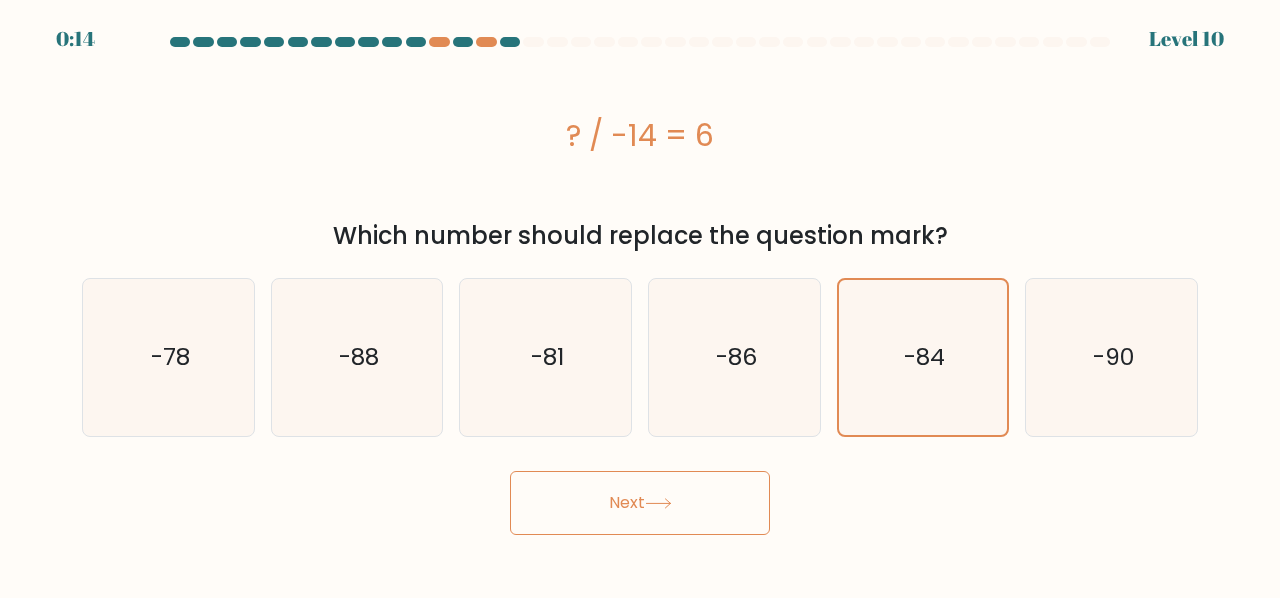 click on "Next" at bounding box center (640, 503) 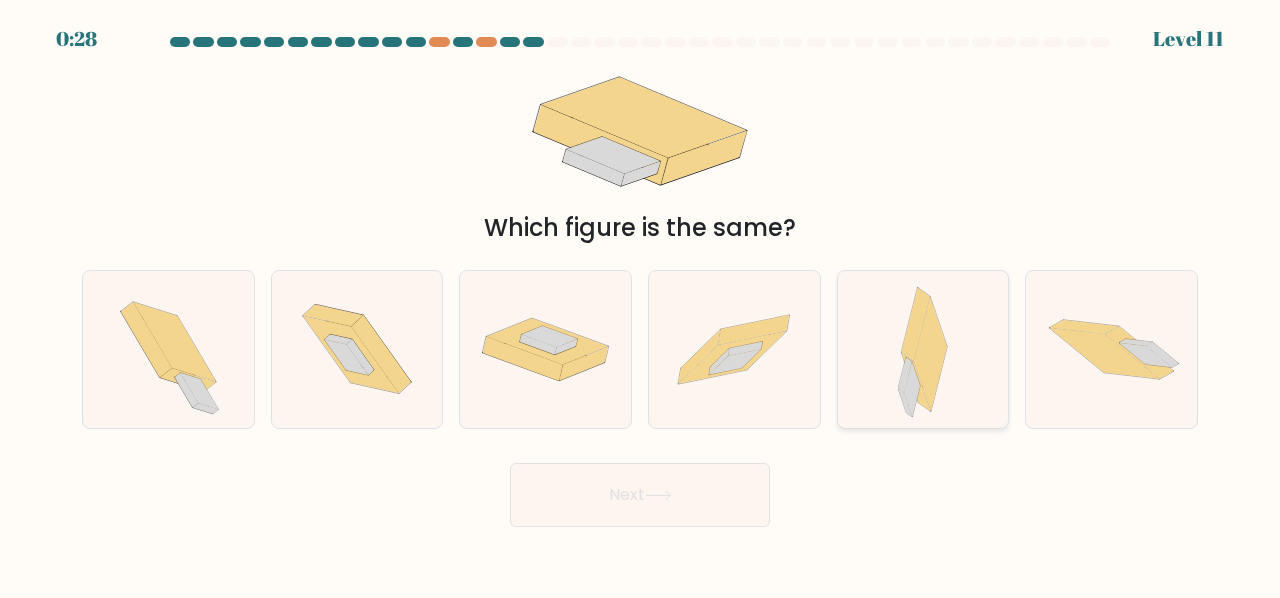 click 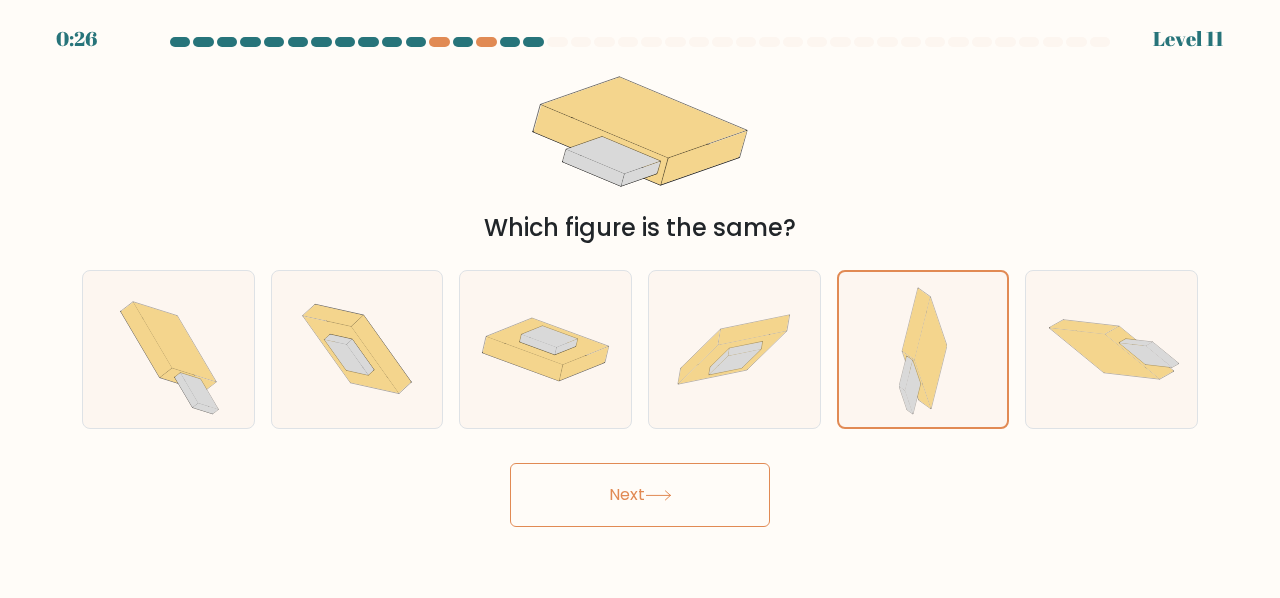click on "Next" at bounding box center [640, 495] 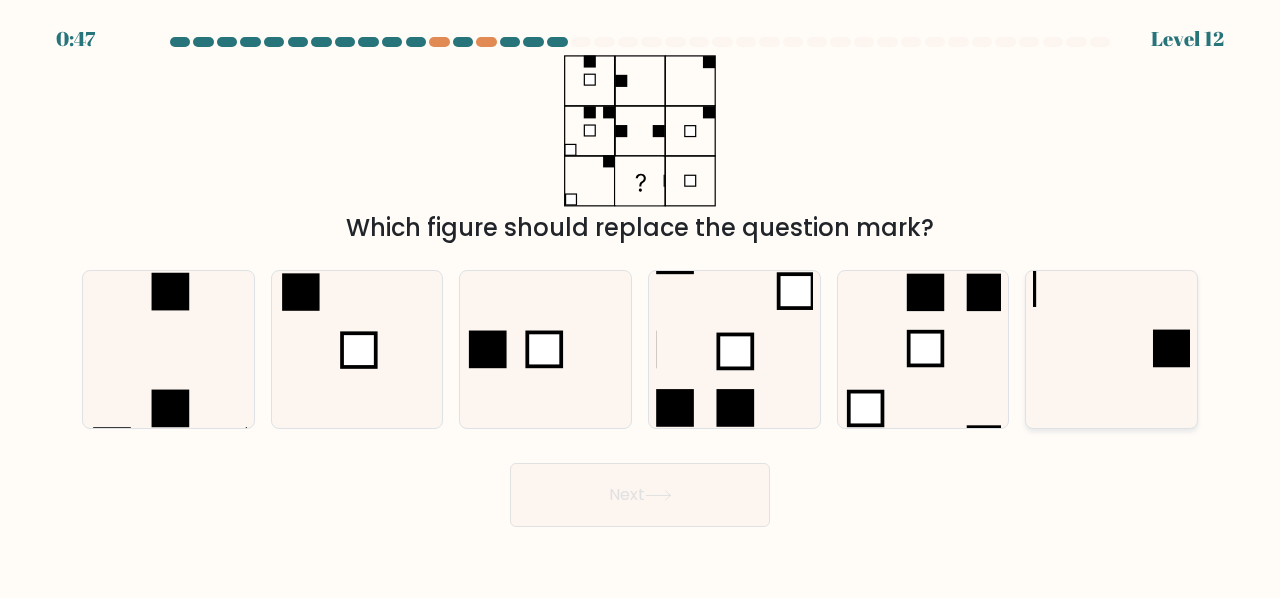 click 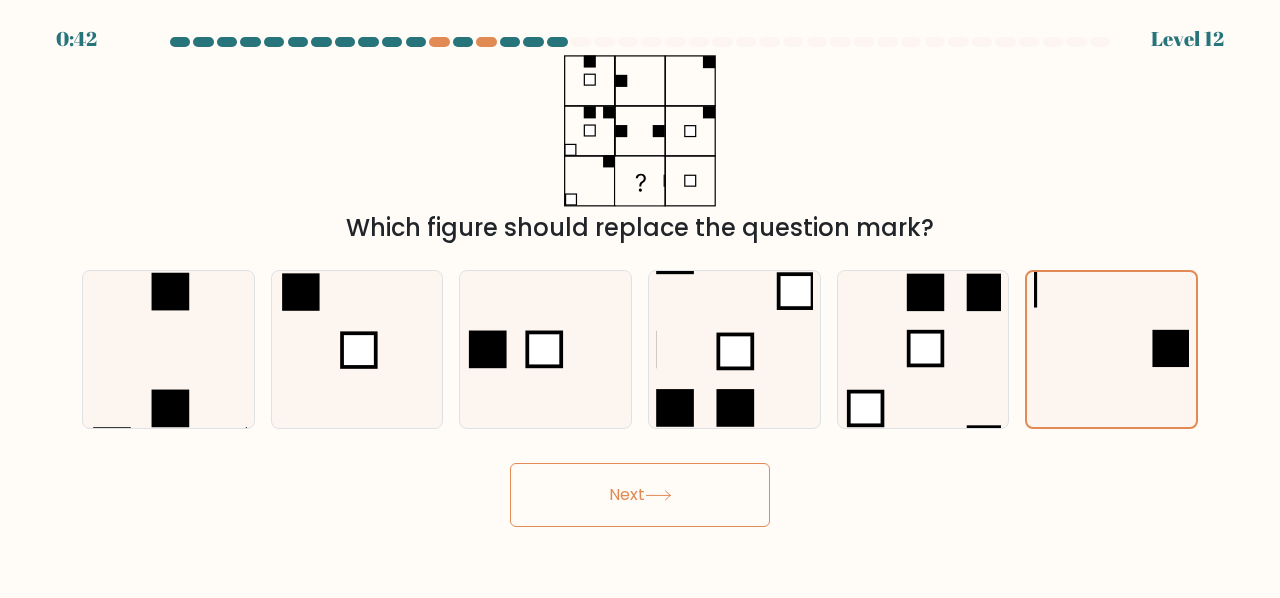 click on "Next" at bounding box center (640, 495) 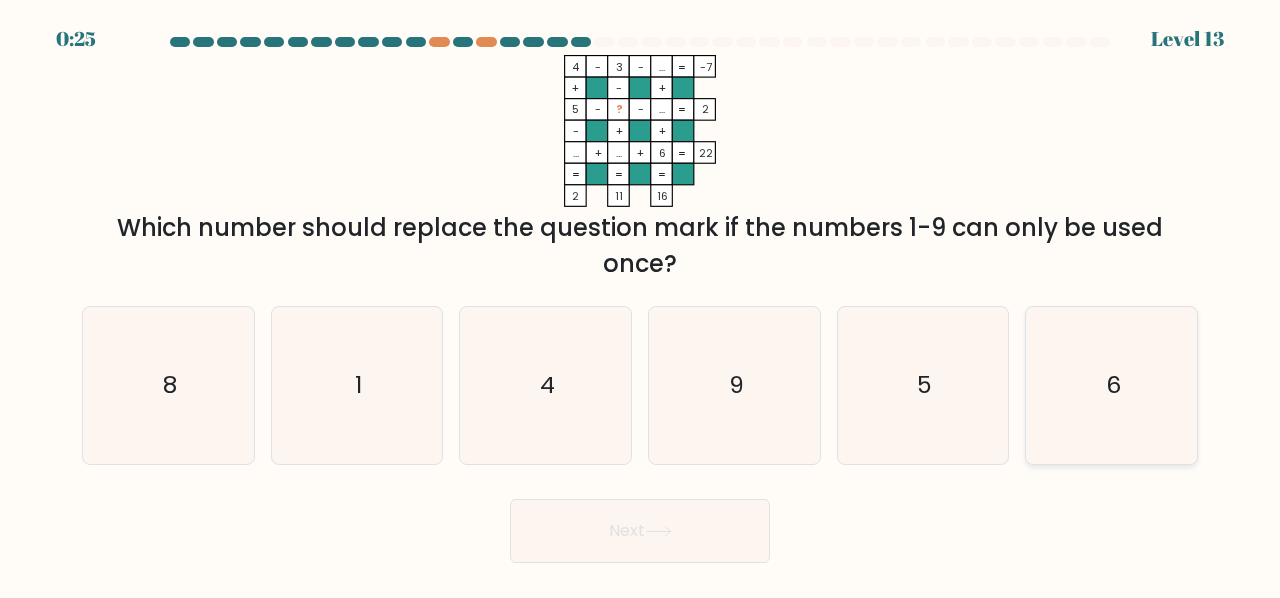 click on "6" 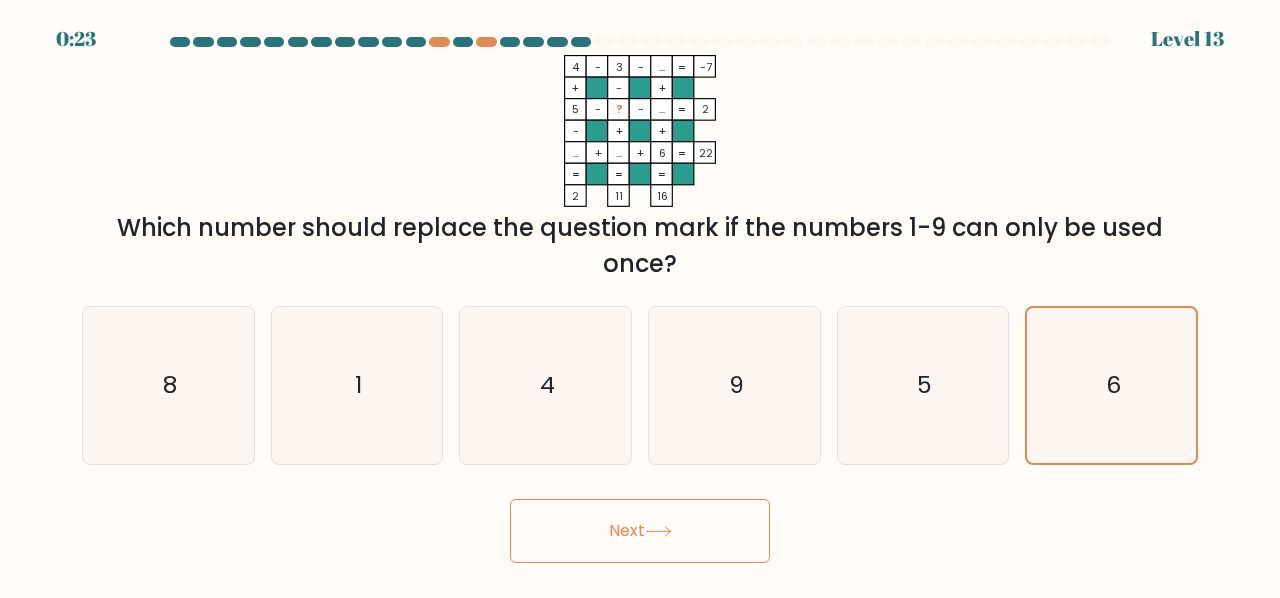 click on "Next" at bounding box center [640, 531] 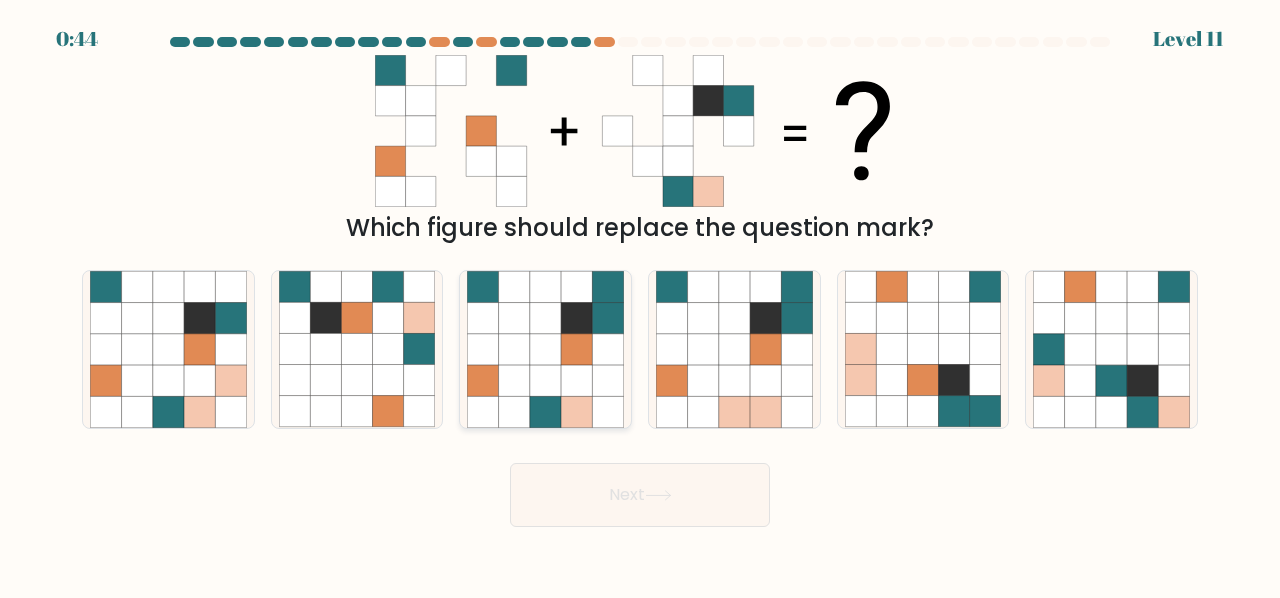 click 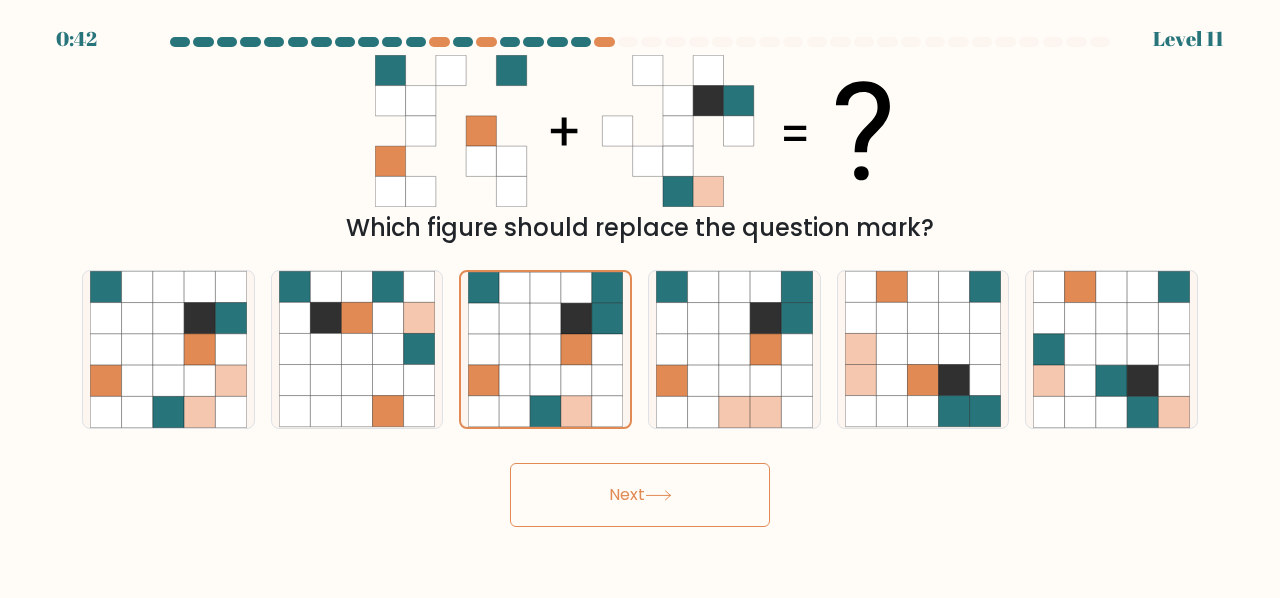 click on "Next" at bounding box center (640, 495) 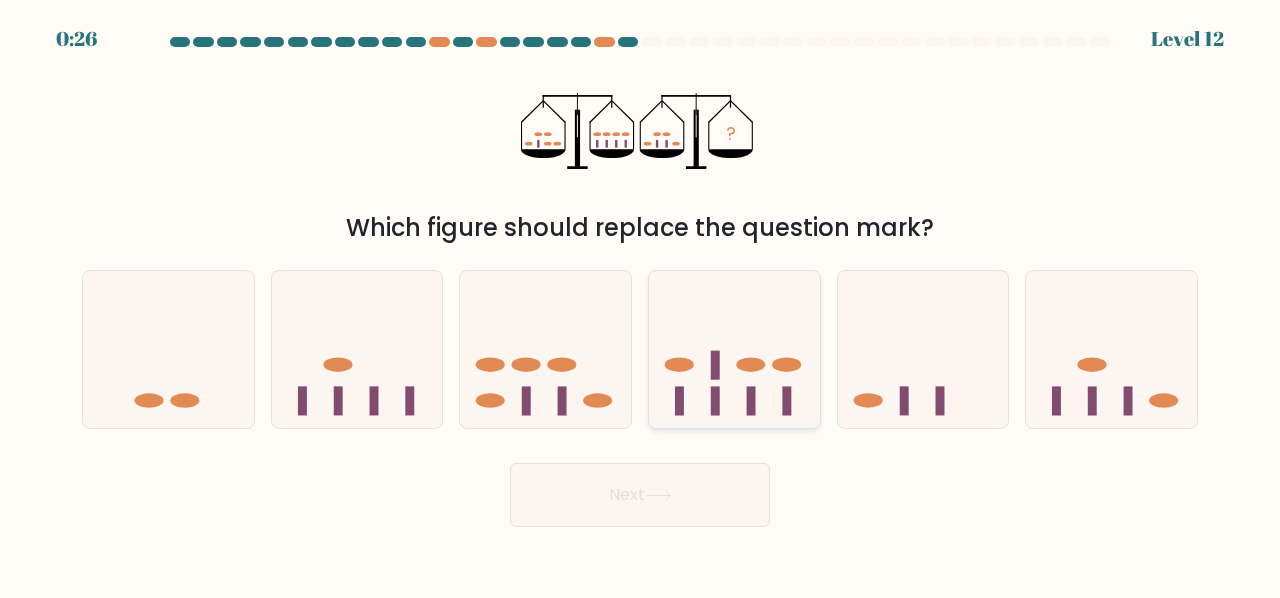 click 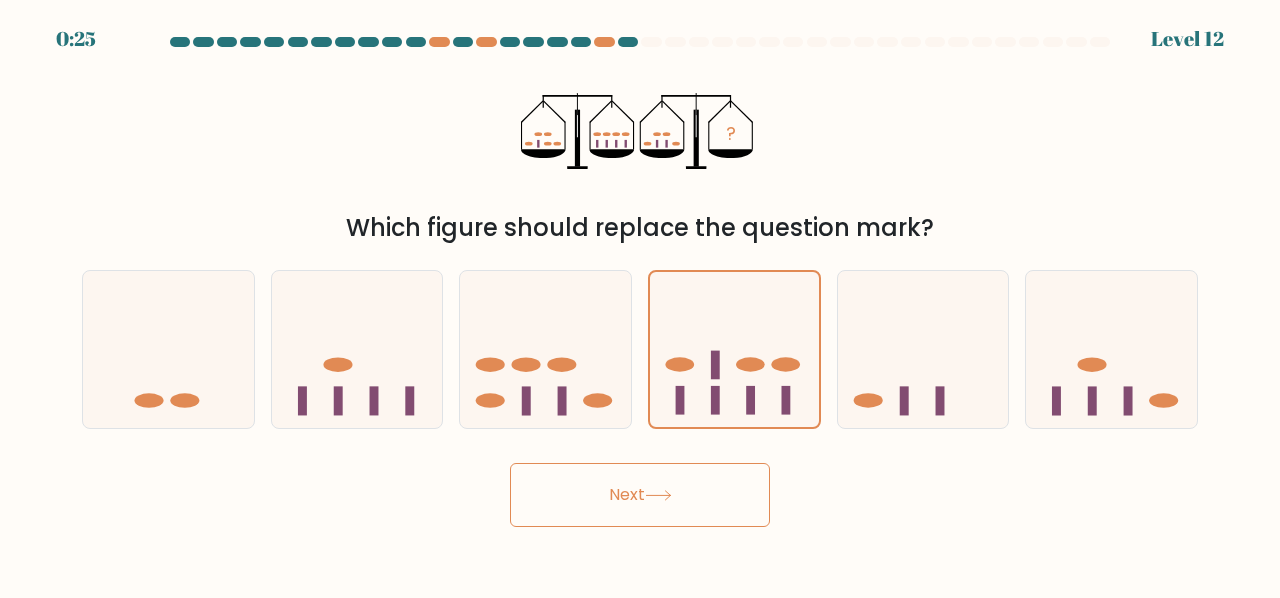 click on "Next" at bounding box center [640, 495] 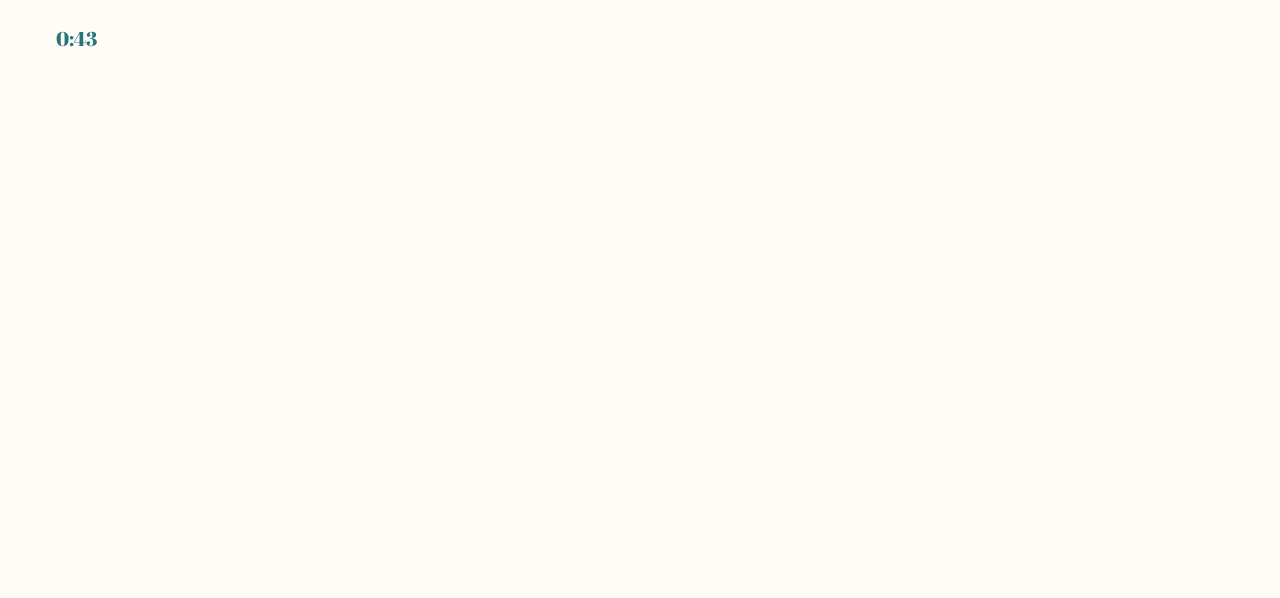 scroll, scrollTop: 0, scrollLeft: 0, axis: both 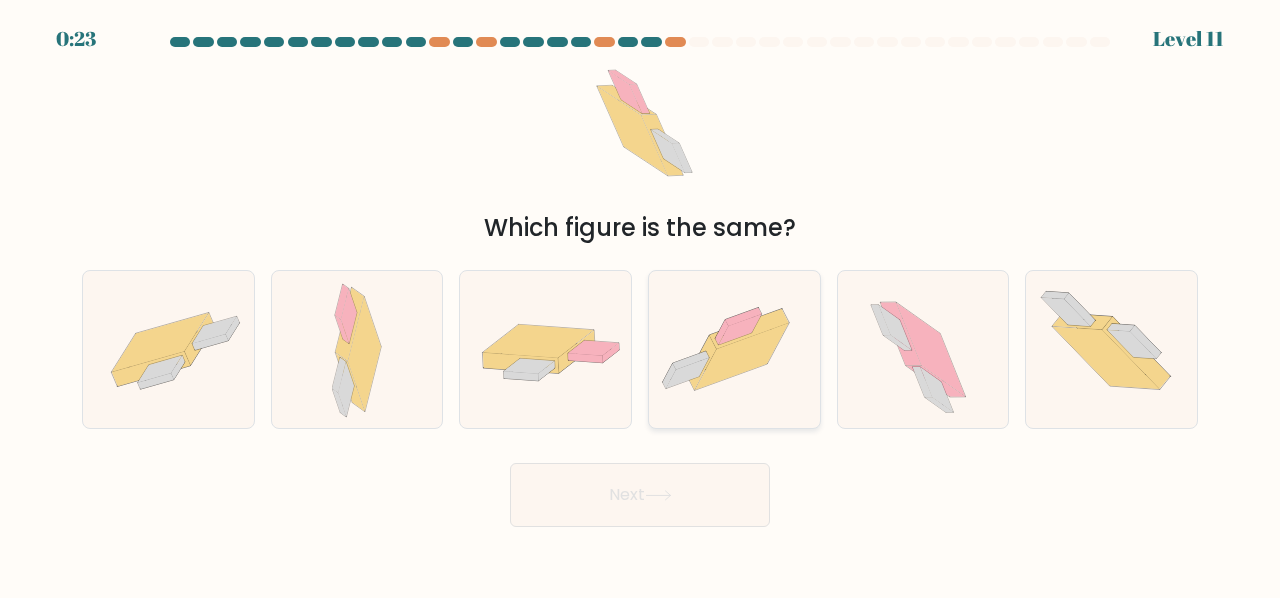 click 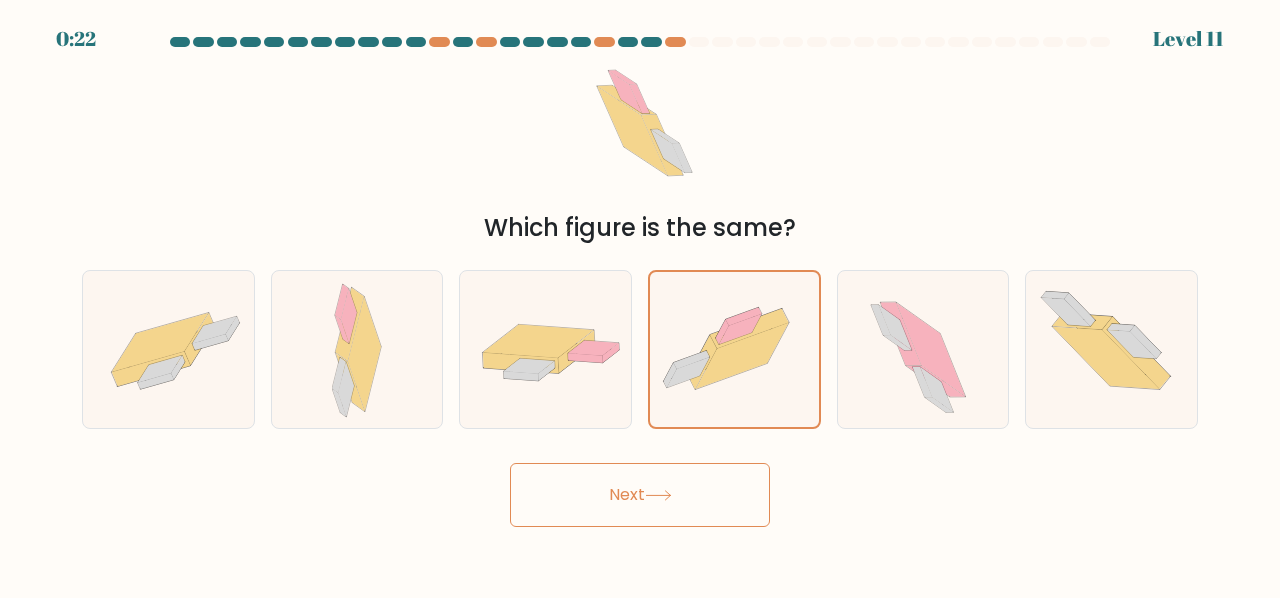 click 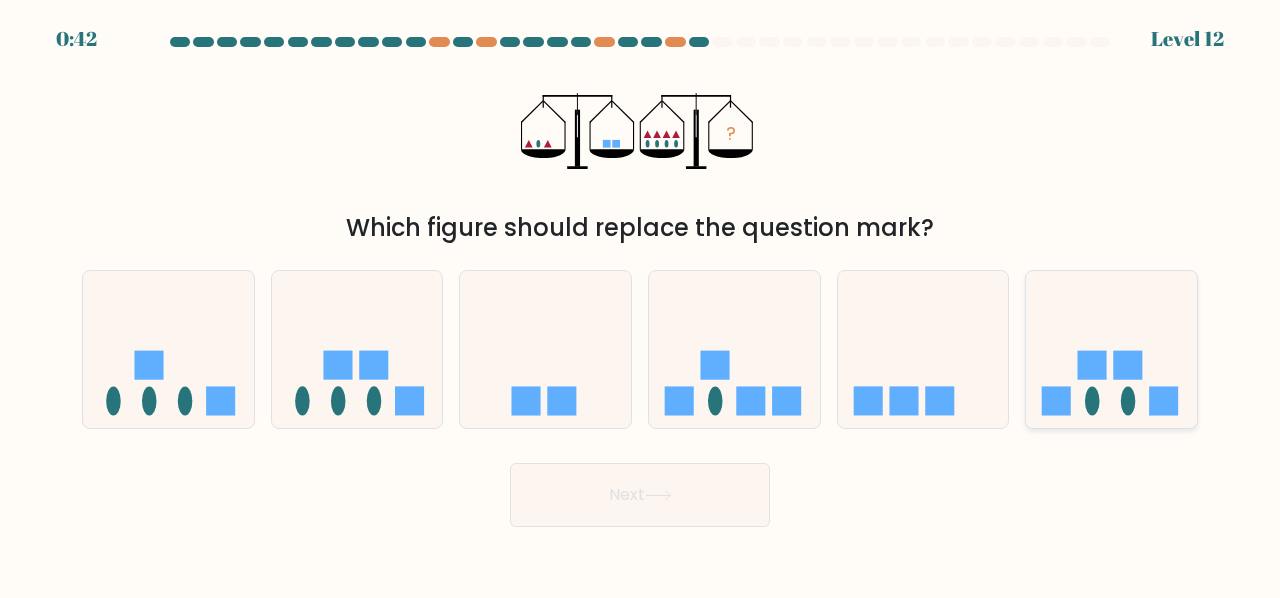 click 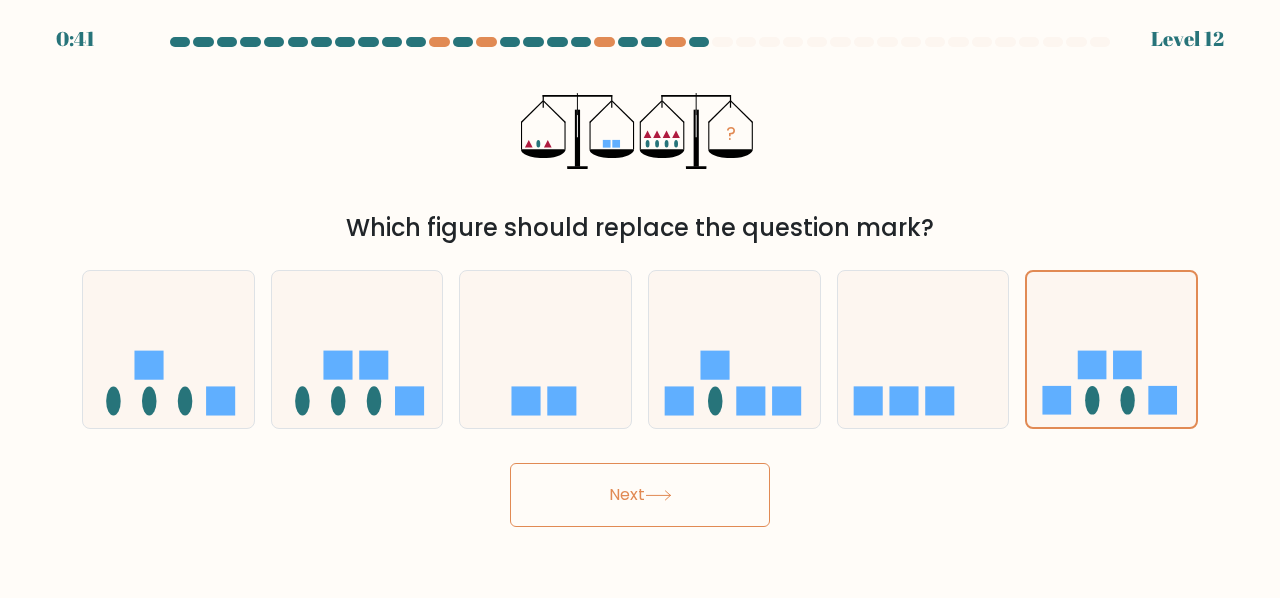 click on "Next" at bounding box center (640, 495) 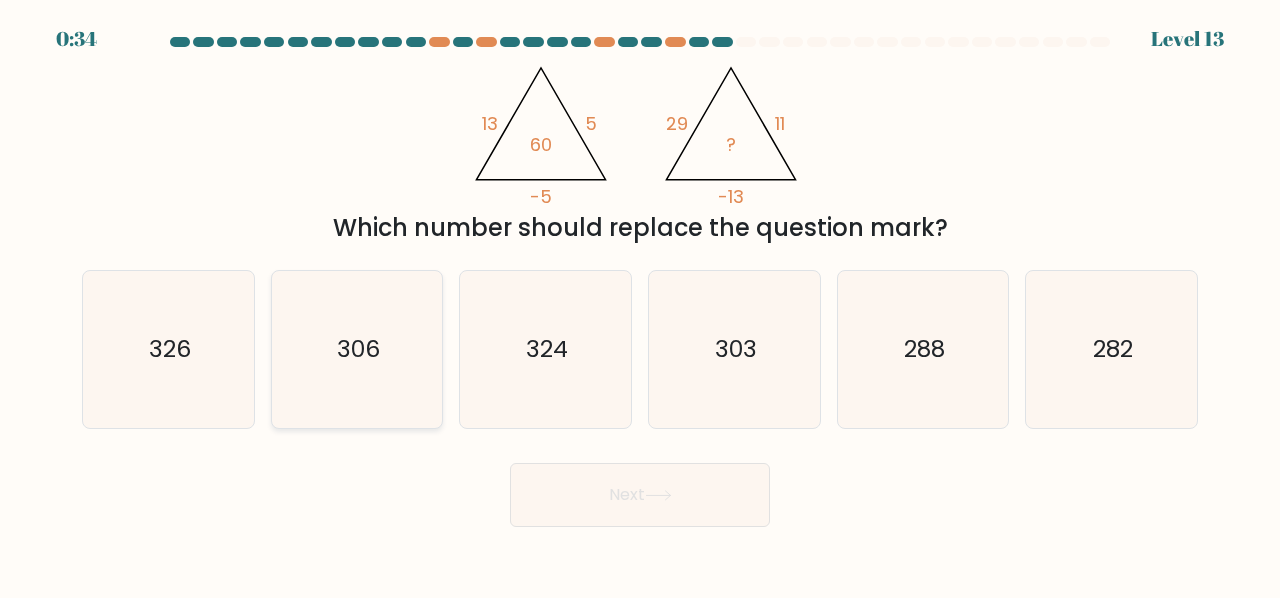 click on "306" 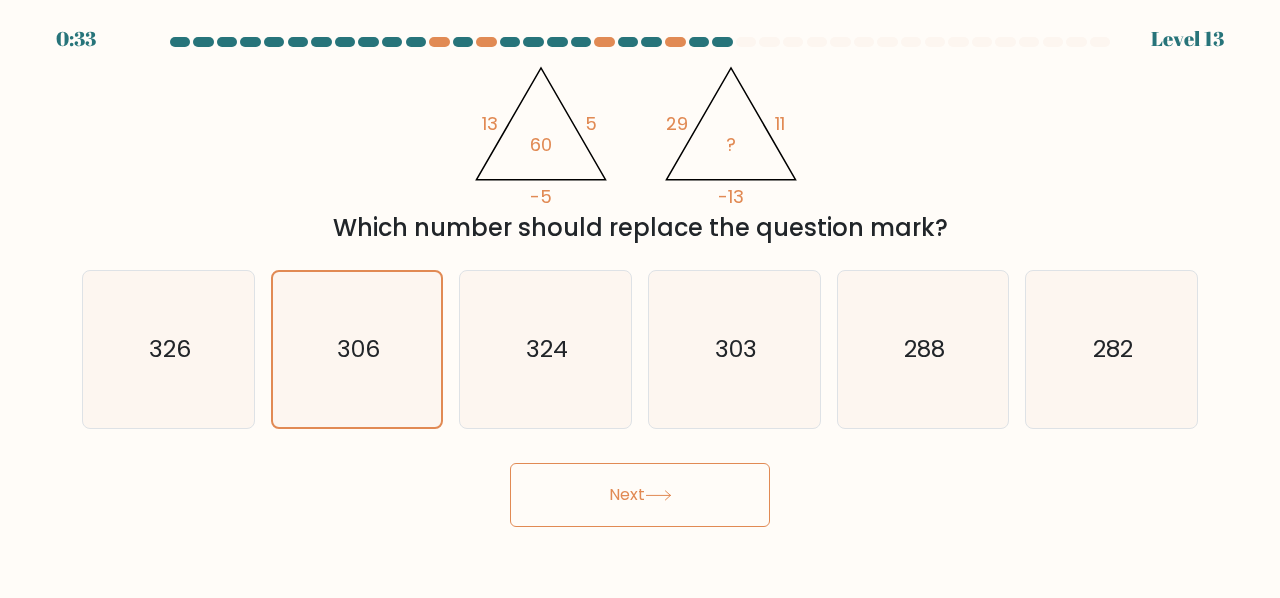 click on "Next" at bounding box center (640, 495) 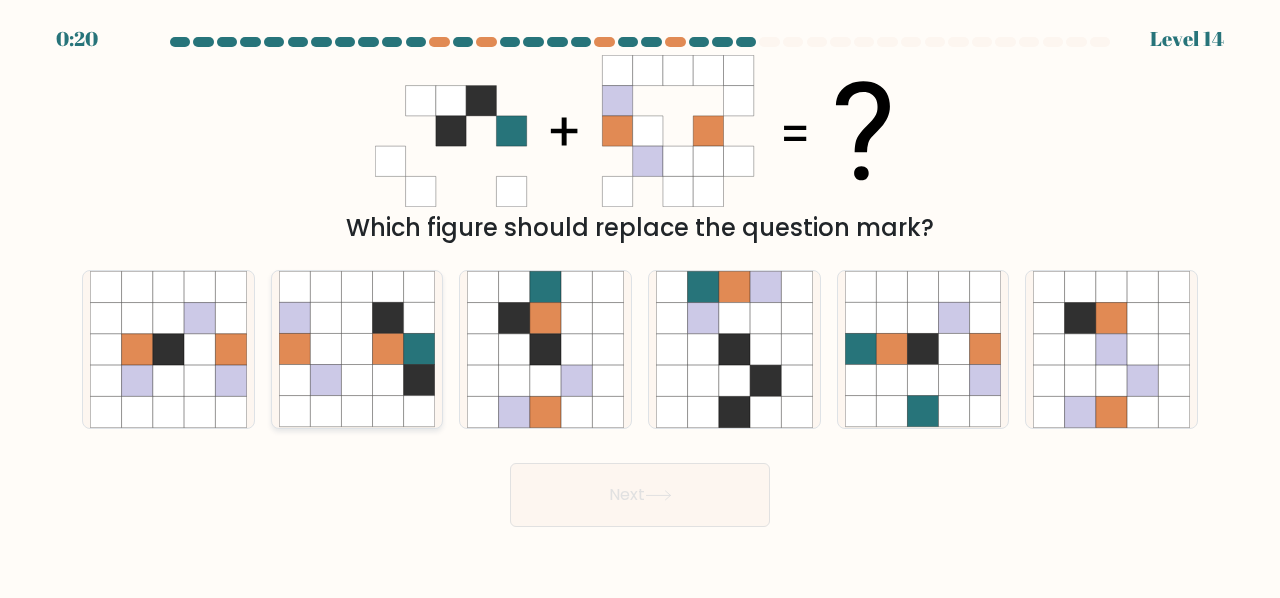 click 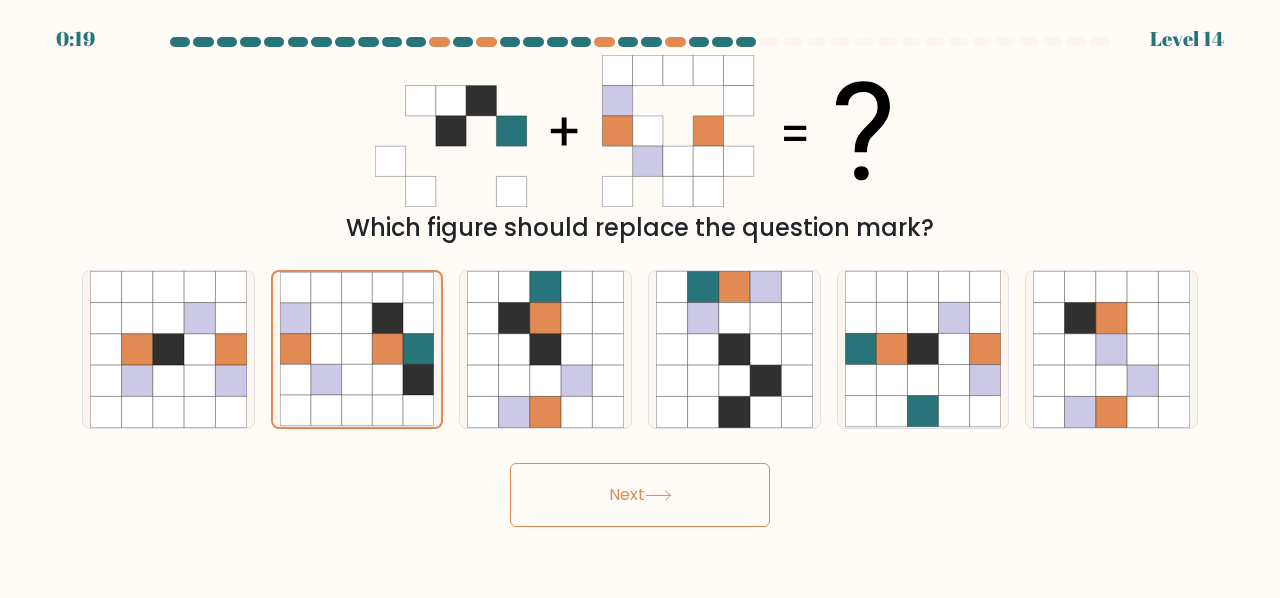 click on "Next" at bounding box center (640, 495) 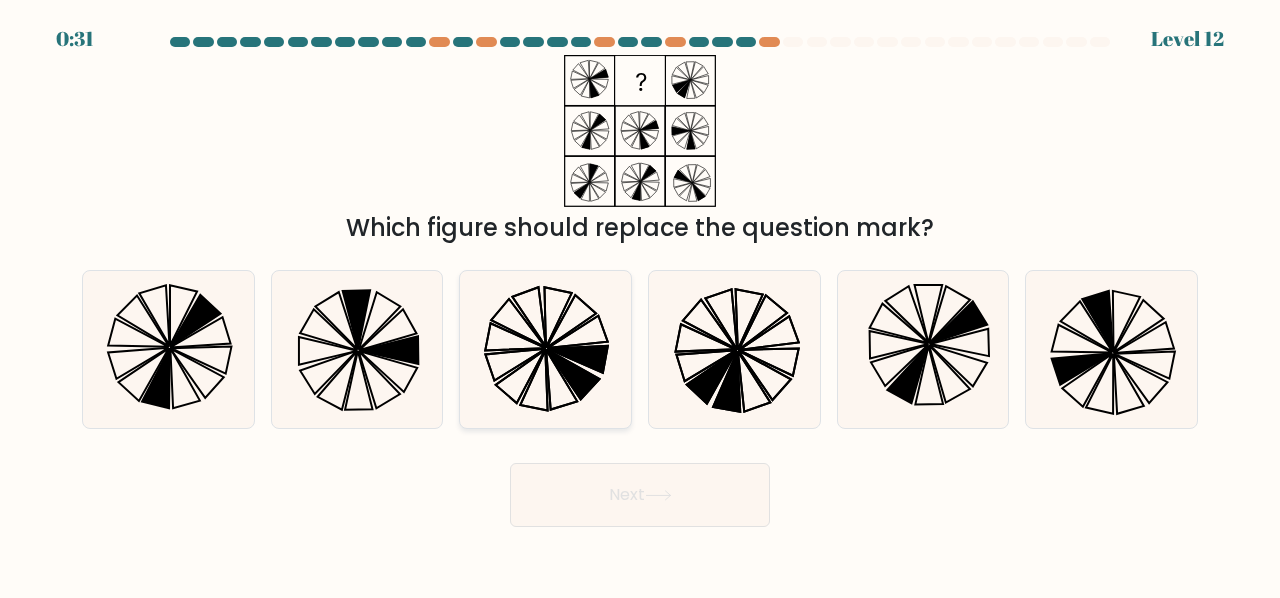 click 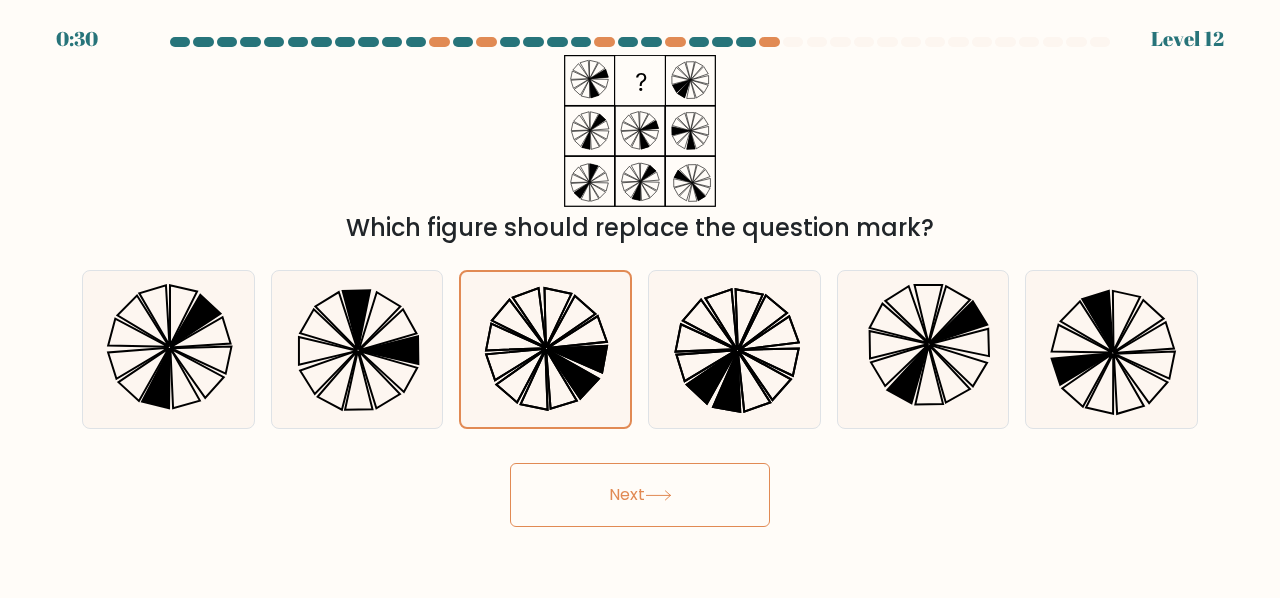 click on "Next" at bounding box center (640, 495) 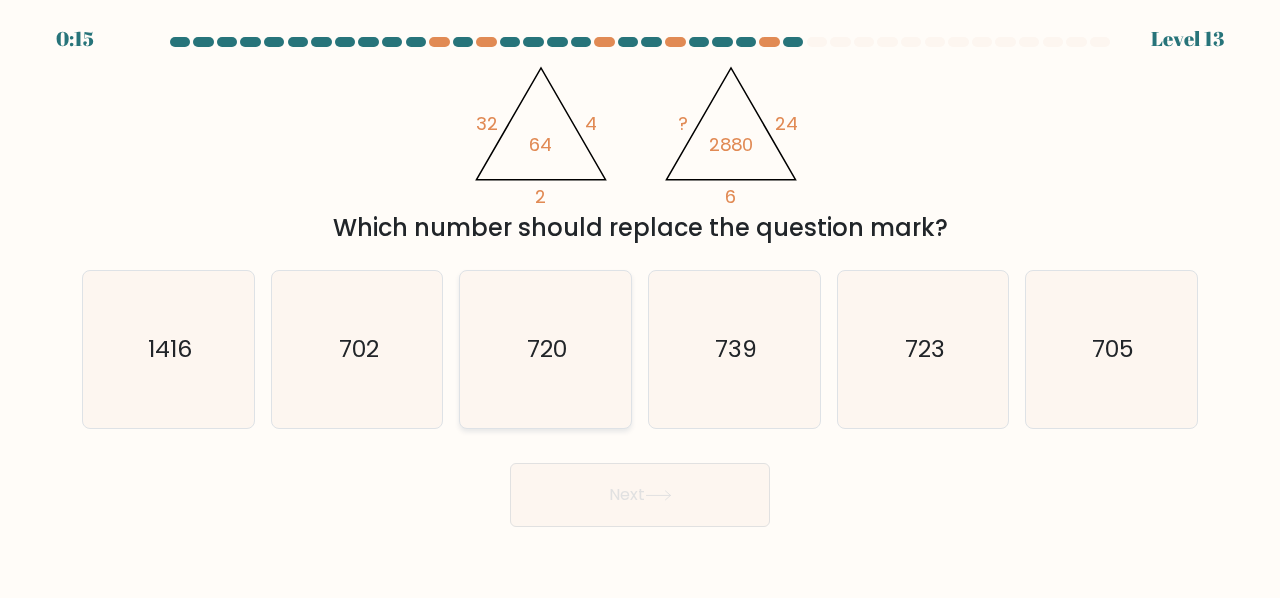 click on "720" 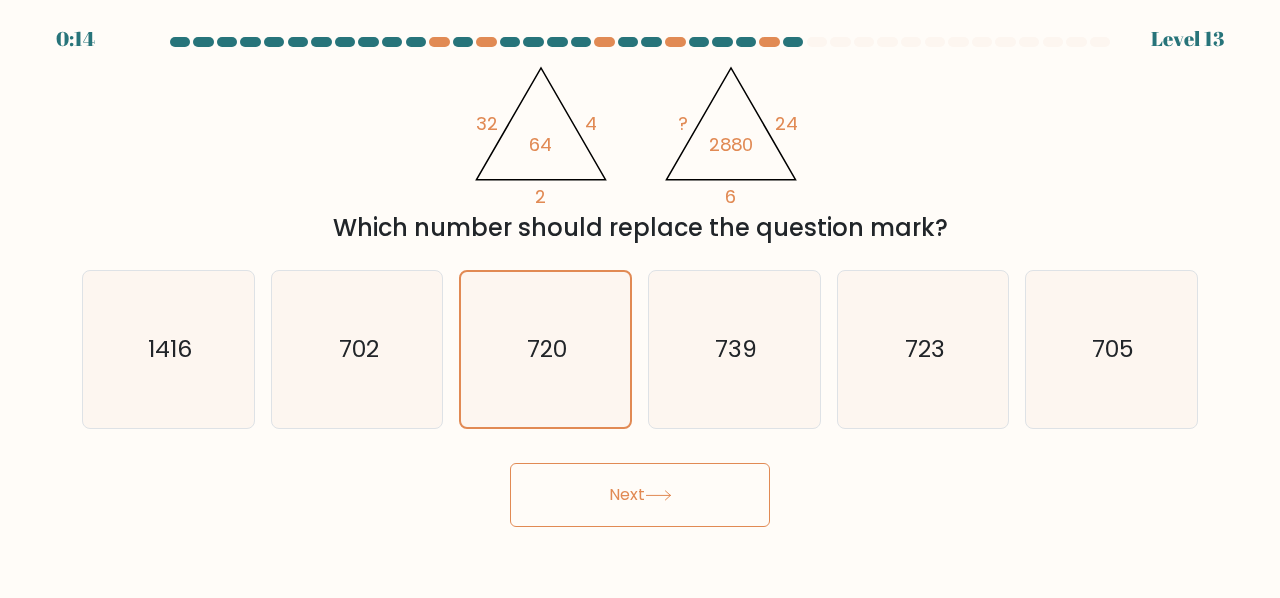 click on "Next" at bounding box center [640, 495] 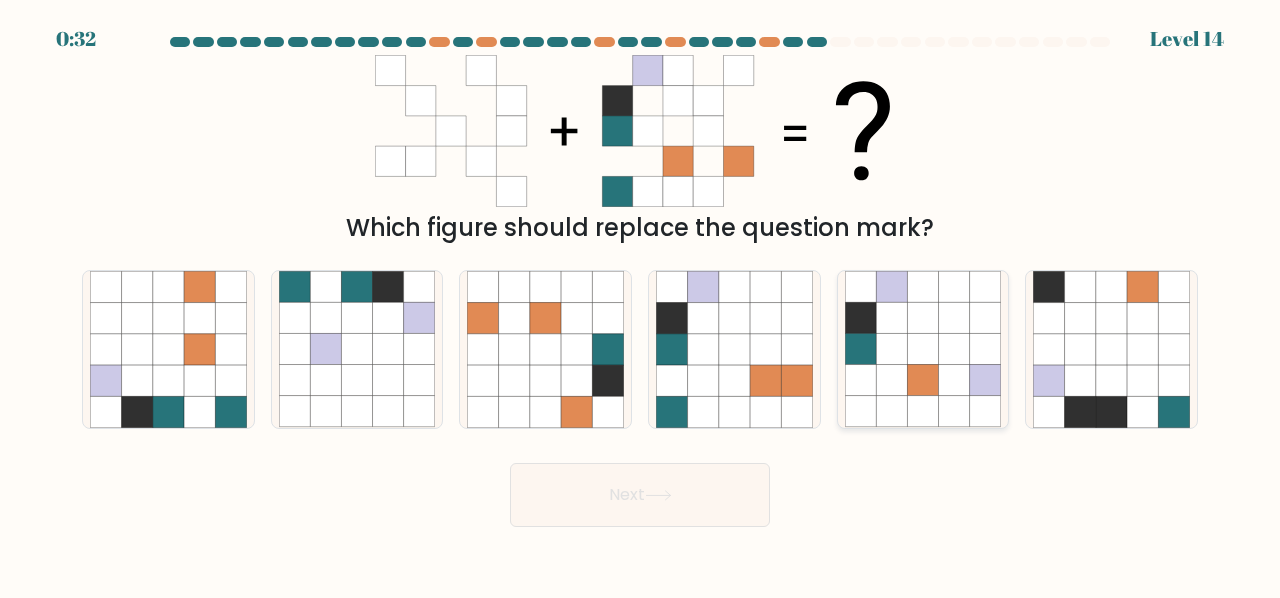 click 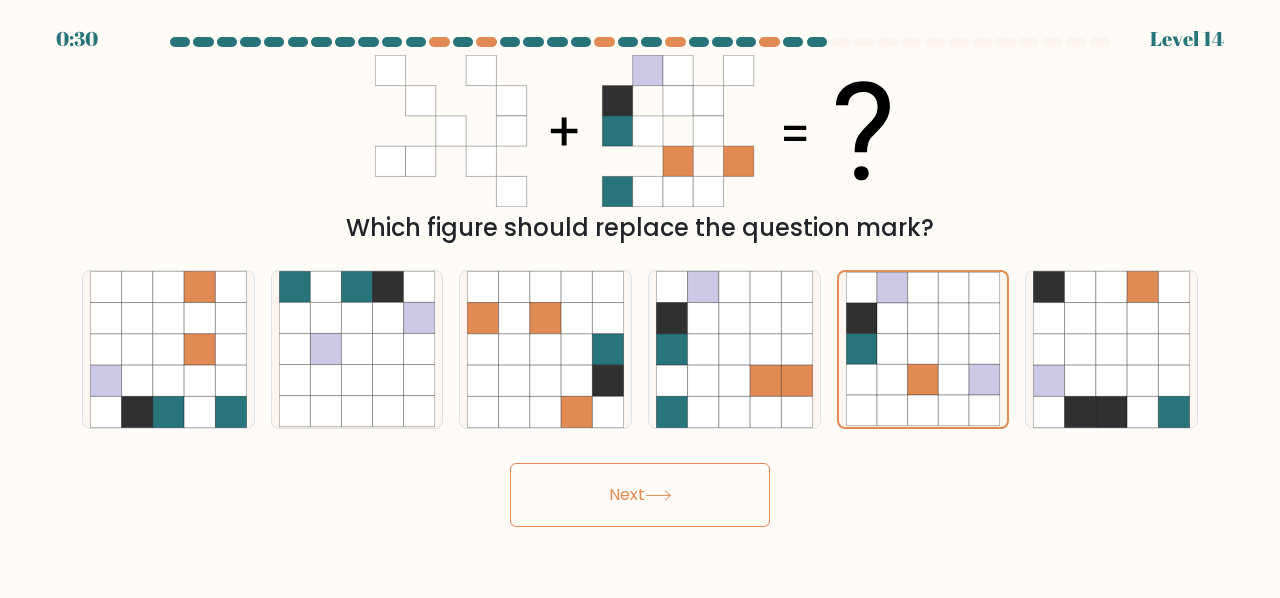 click on "Next" at bounding box center [640, 495] 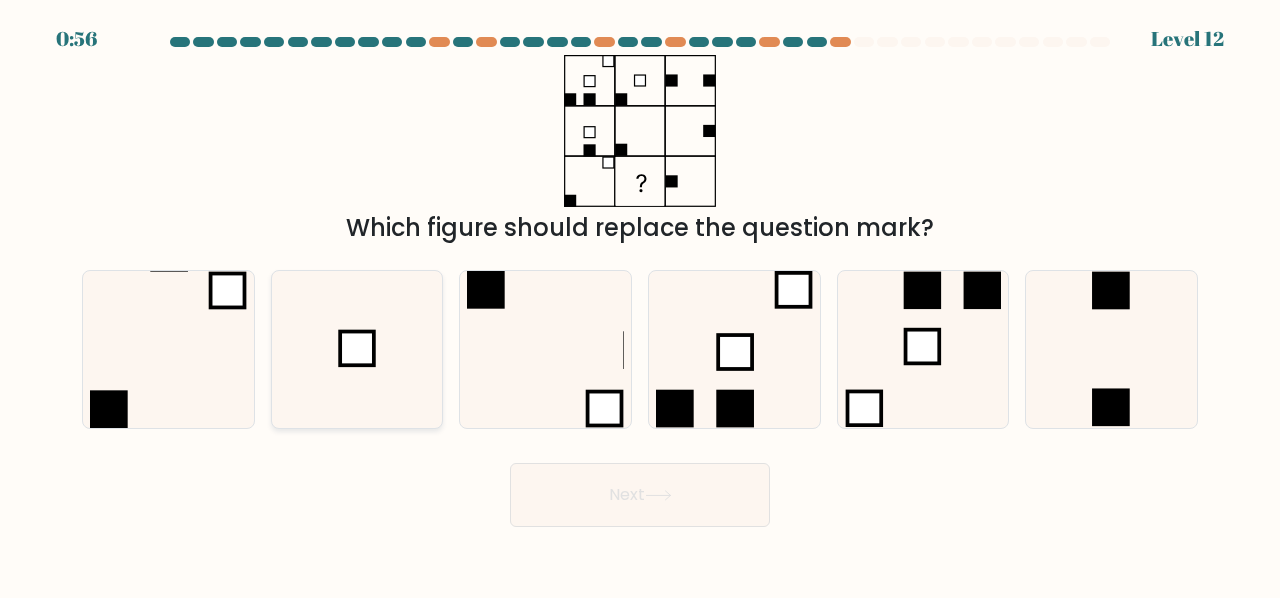 click 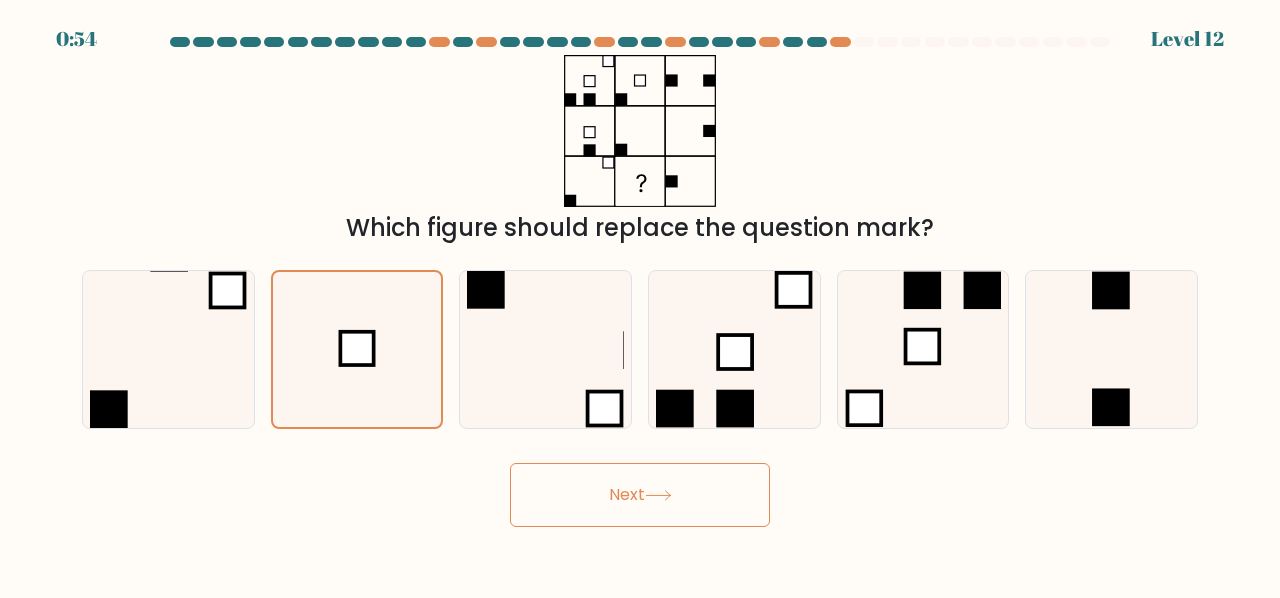 click on "Next" at bounding box center [640, 495] 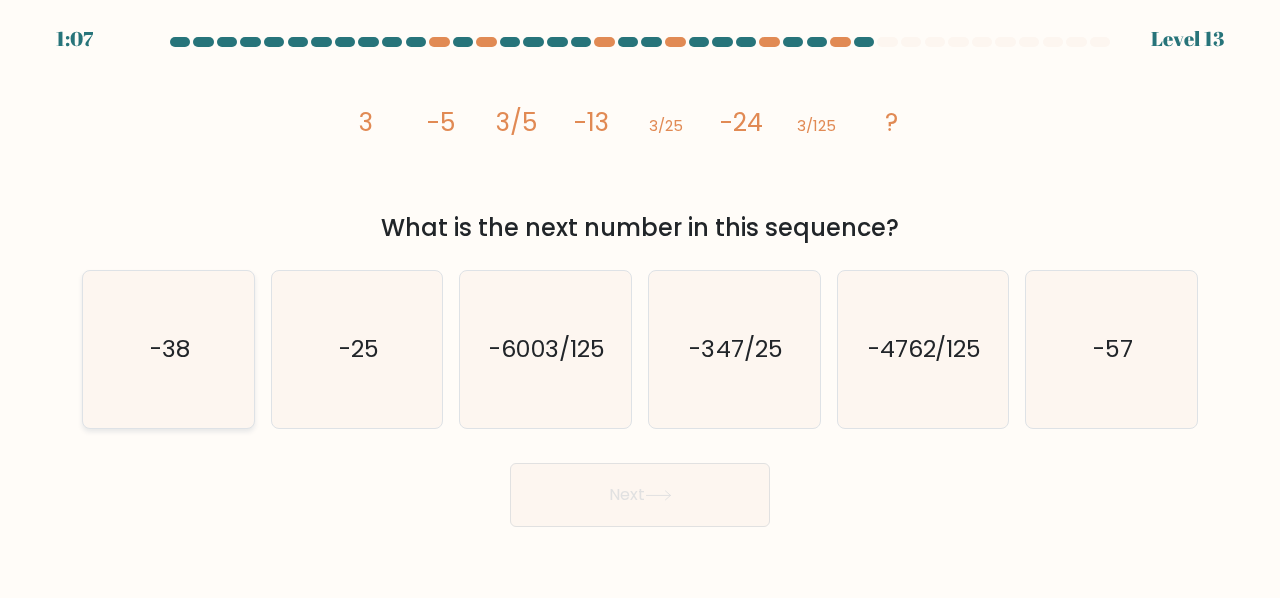 click on "-38" 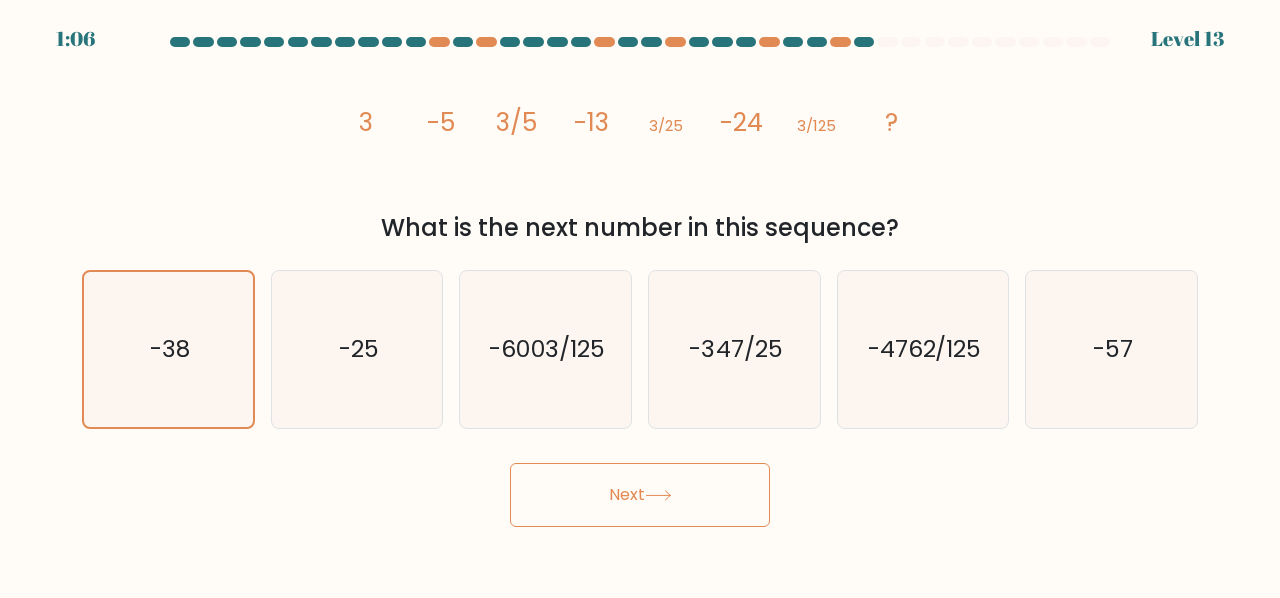 click on "Next" at bounding box center (640, 495) 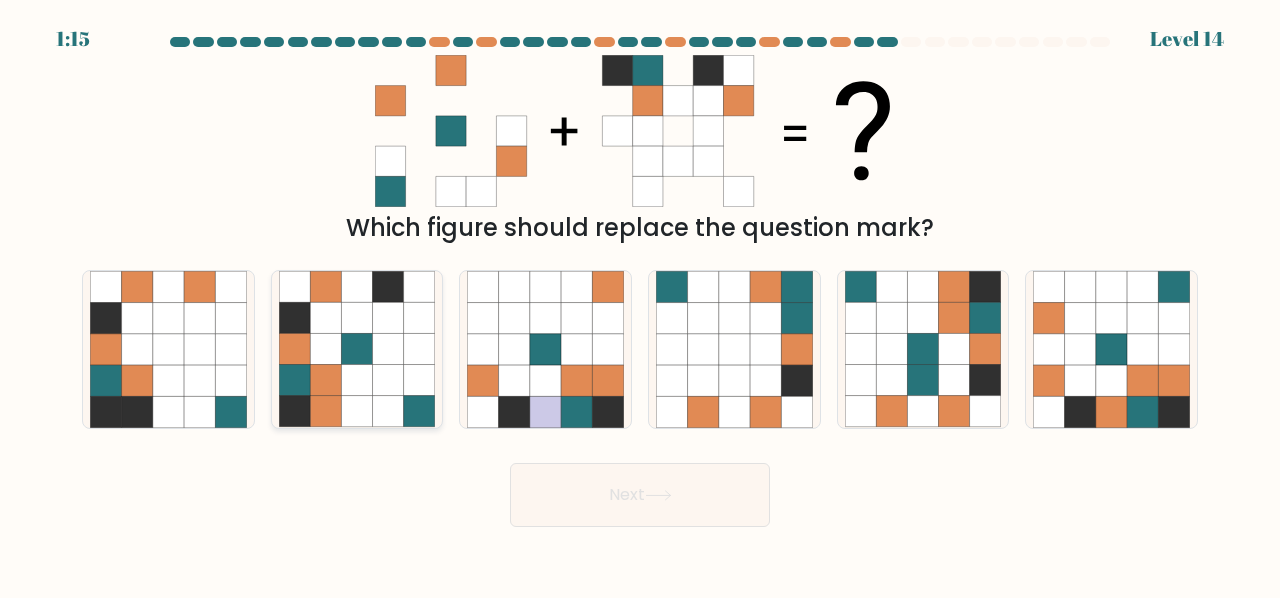 click 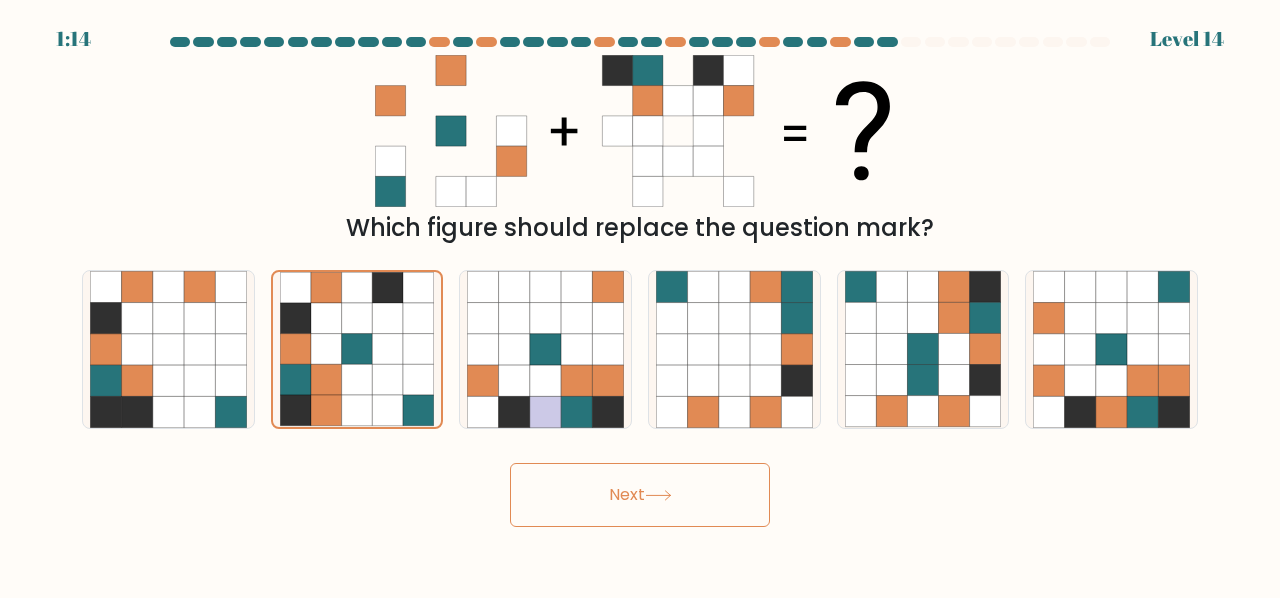 click on "Next" at bounding box center [640, 495] 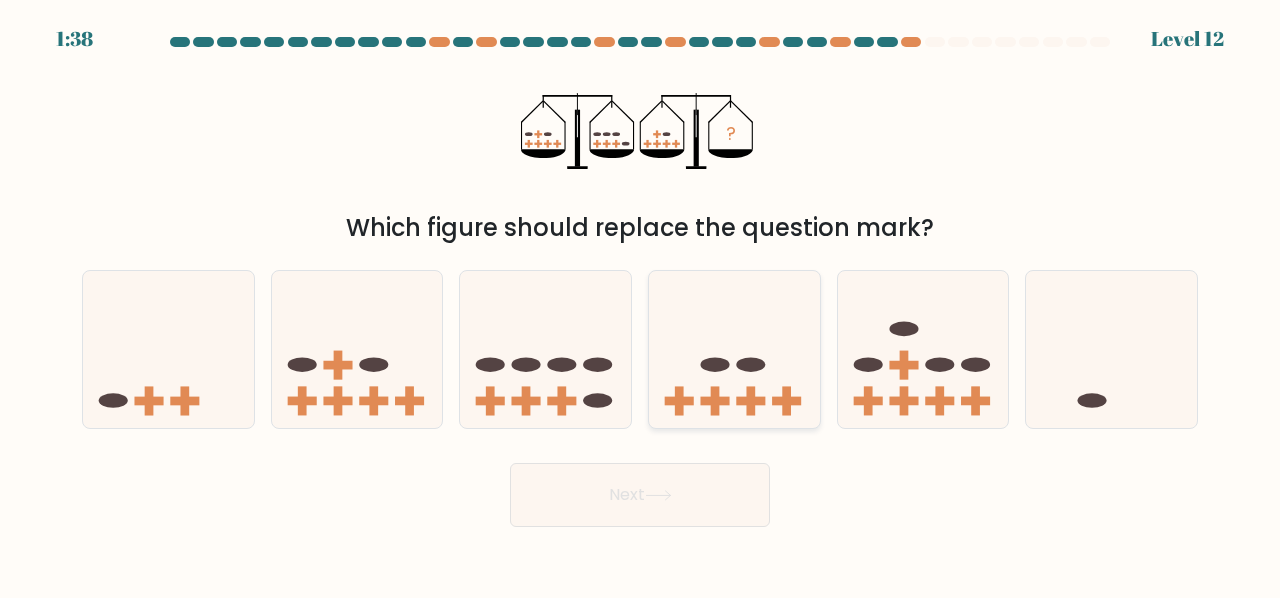 click 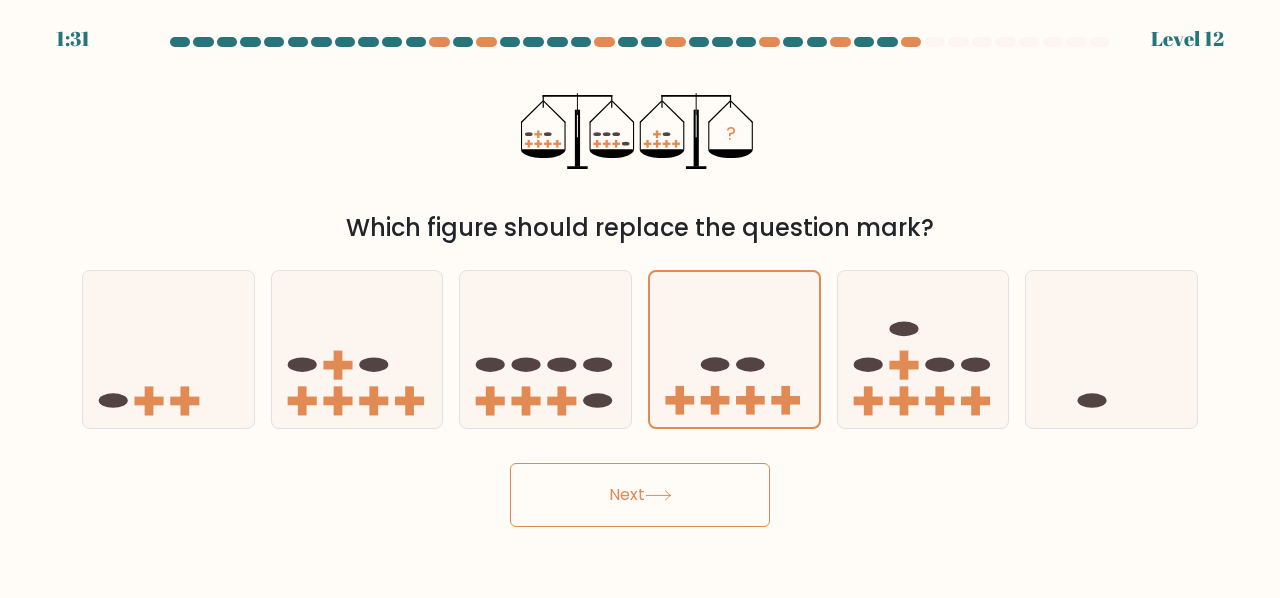 click on "Next" at bounding box center [640, 495] 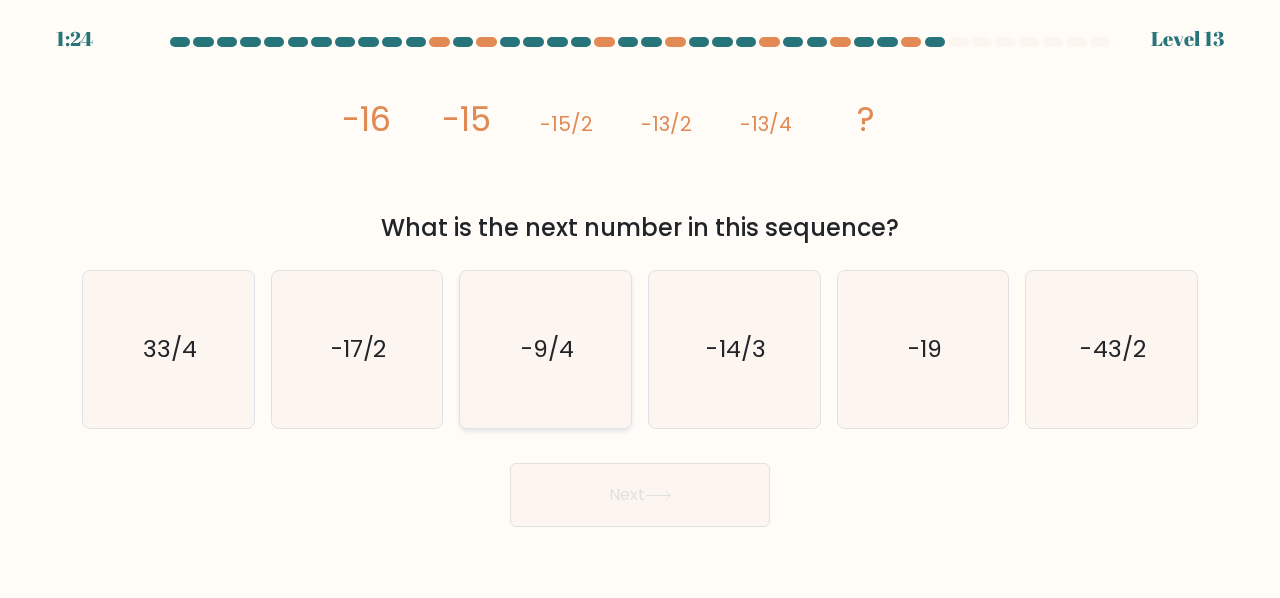 click on "-9/4" 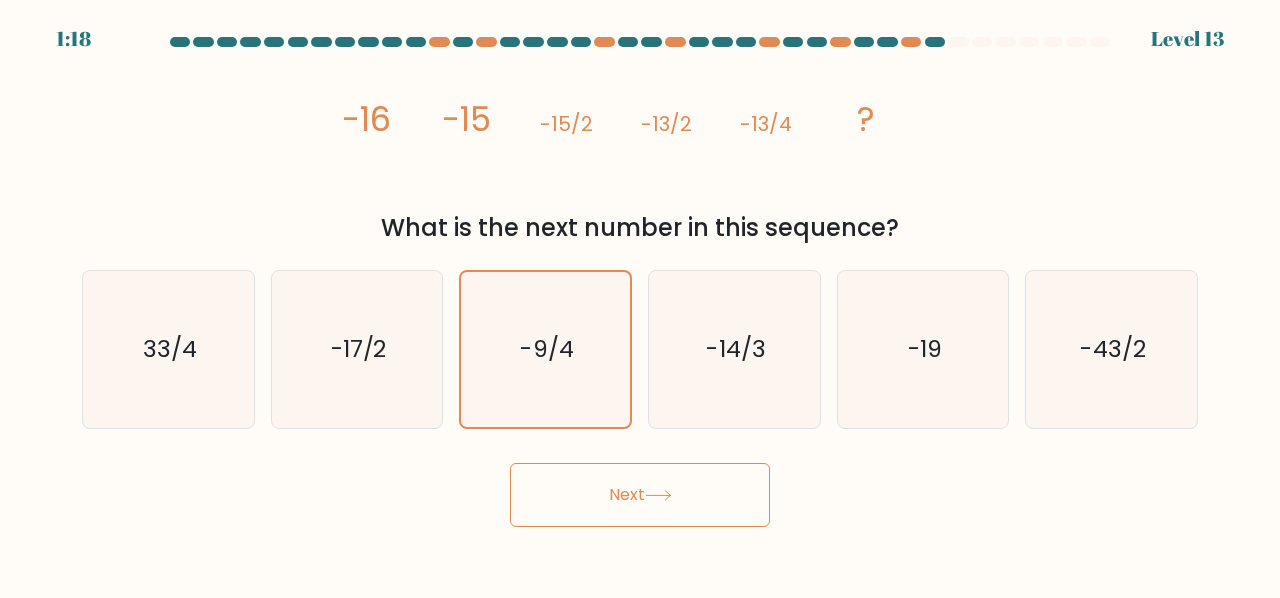 click on "Next" at bounding box center (640, 495) 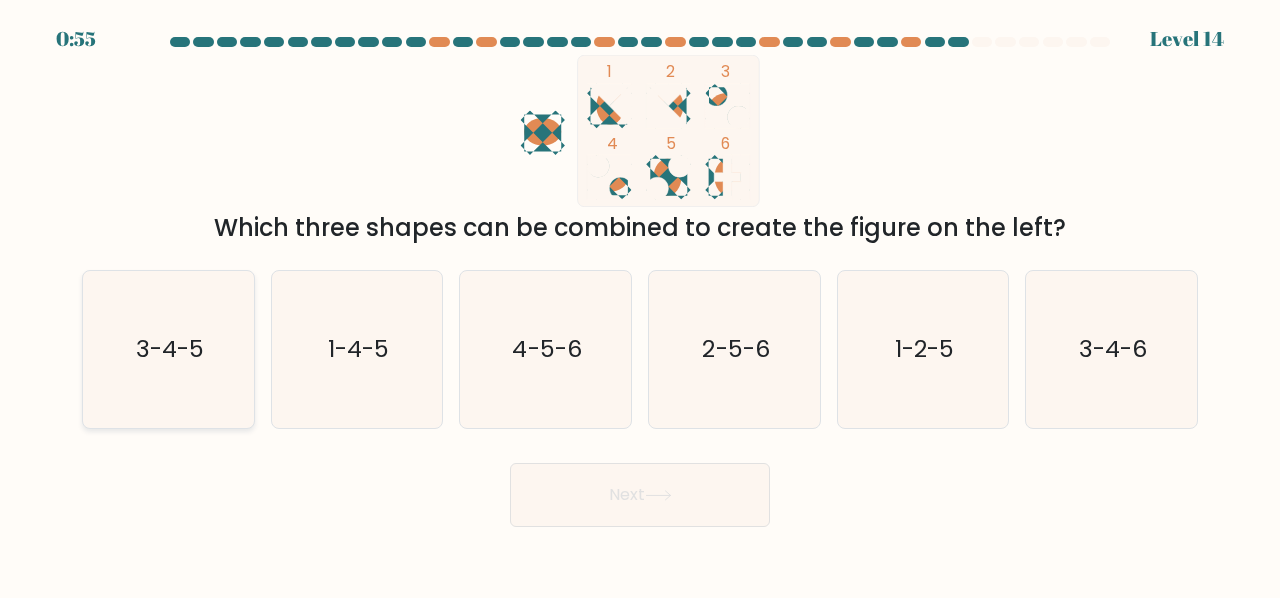 click on "3-4-5" 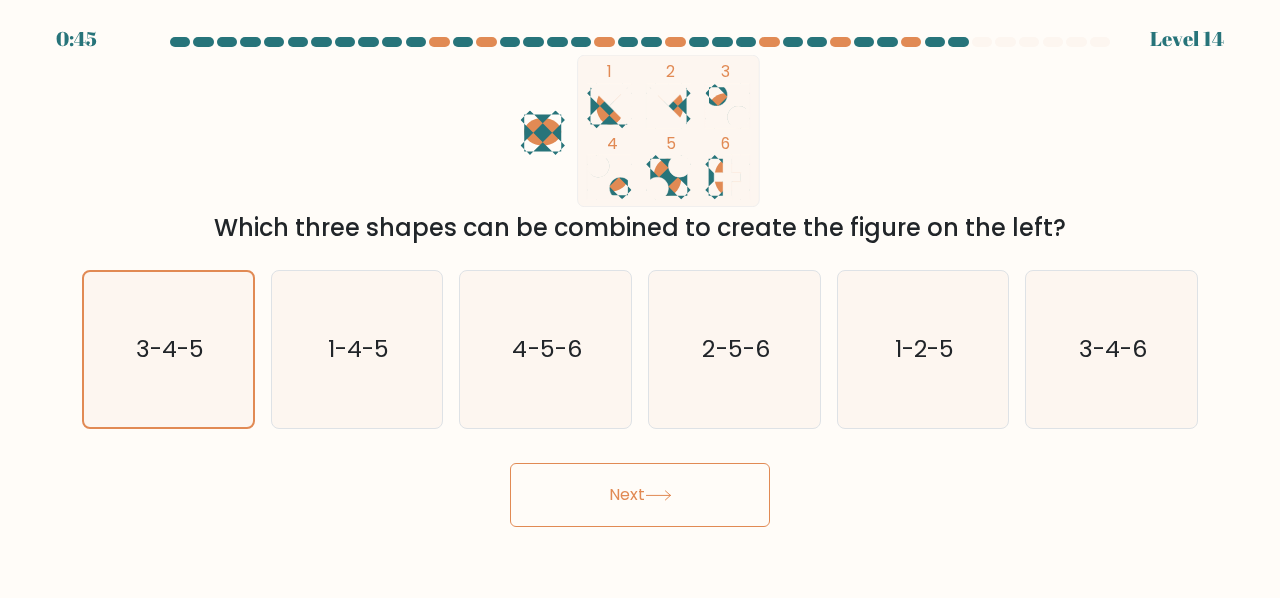 click on "Next" at bounding box center (640, 495) 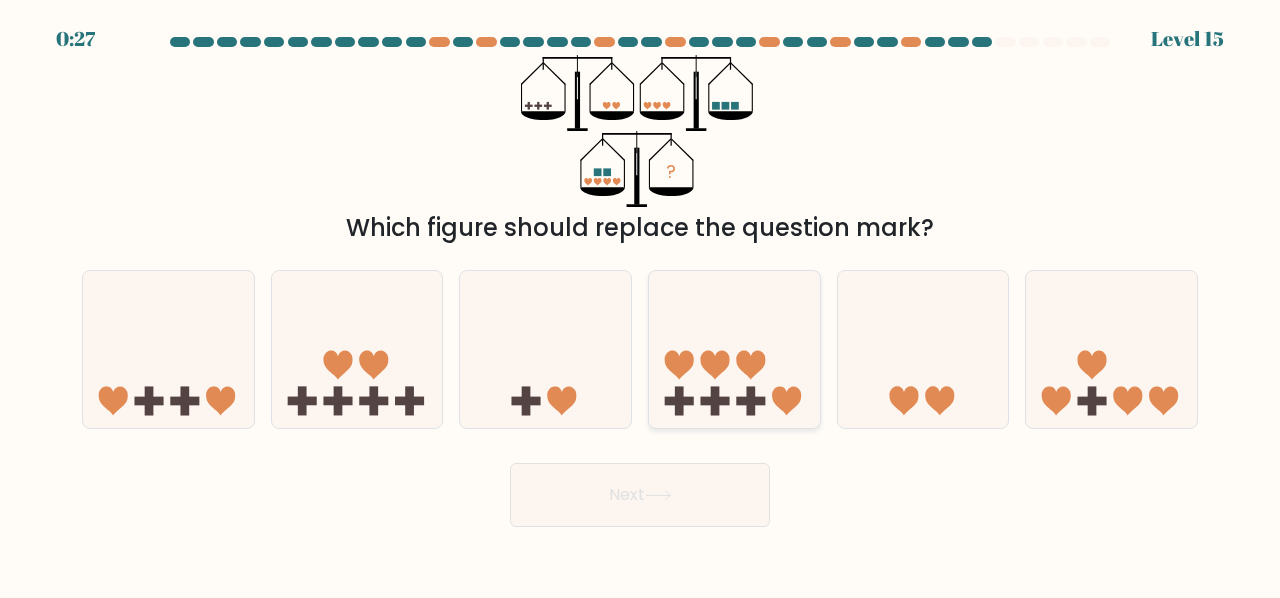 click 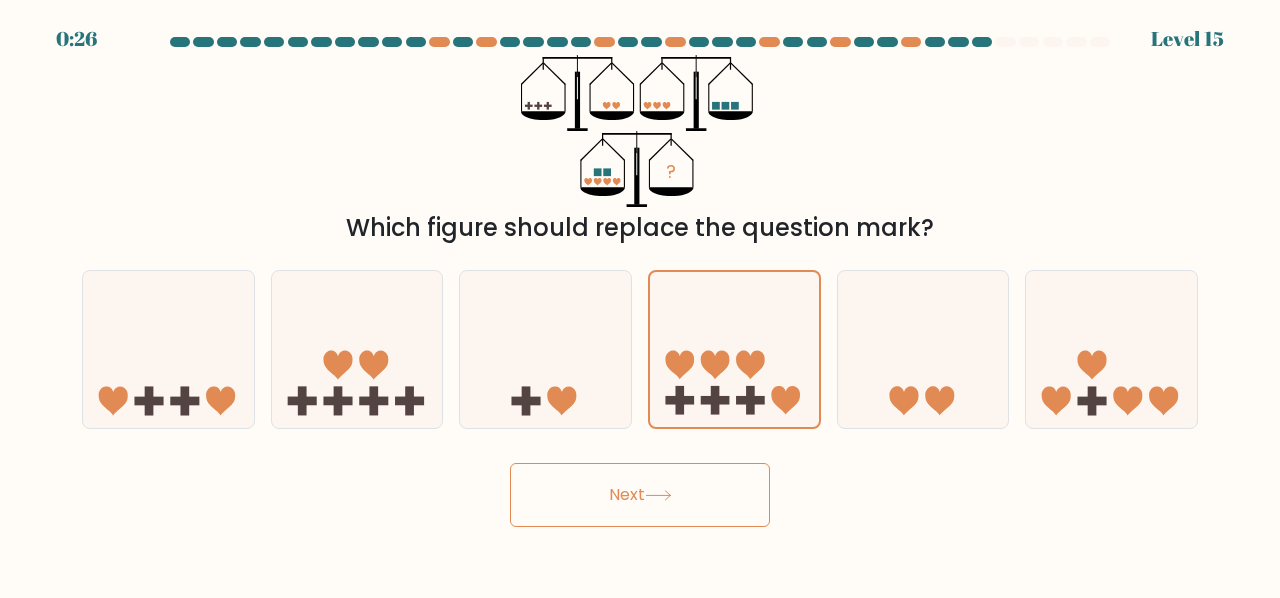 click on "Next" at bounding box center [640, 495] 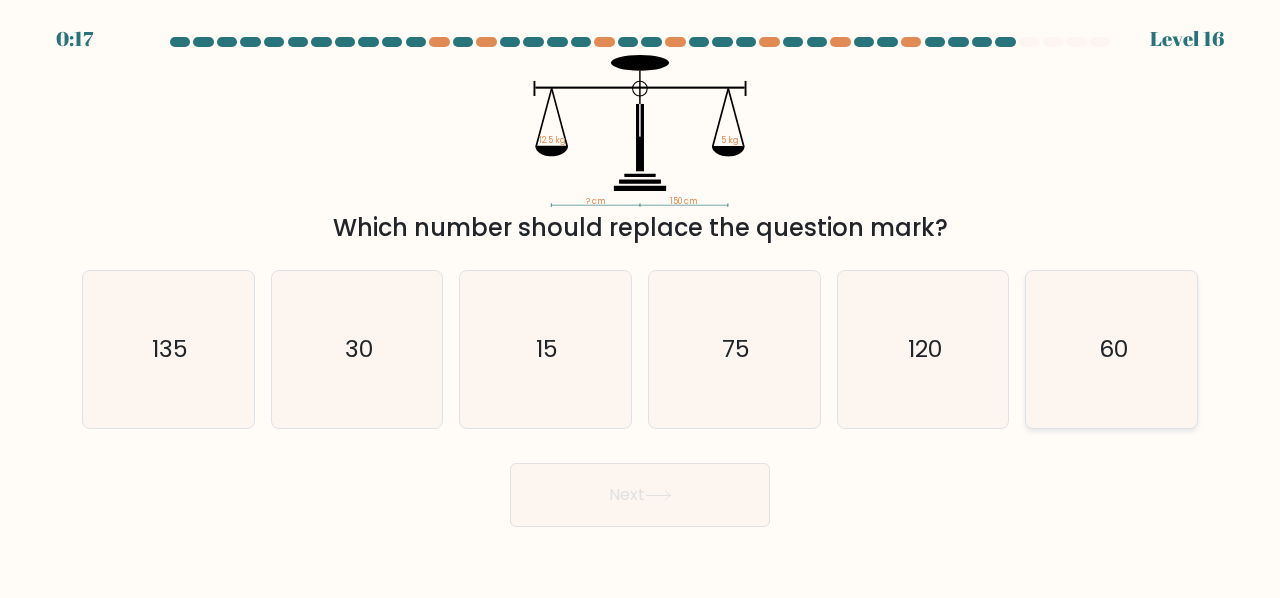 click on "60" 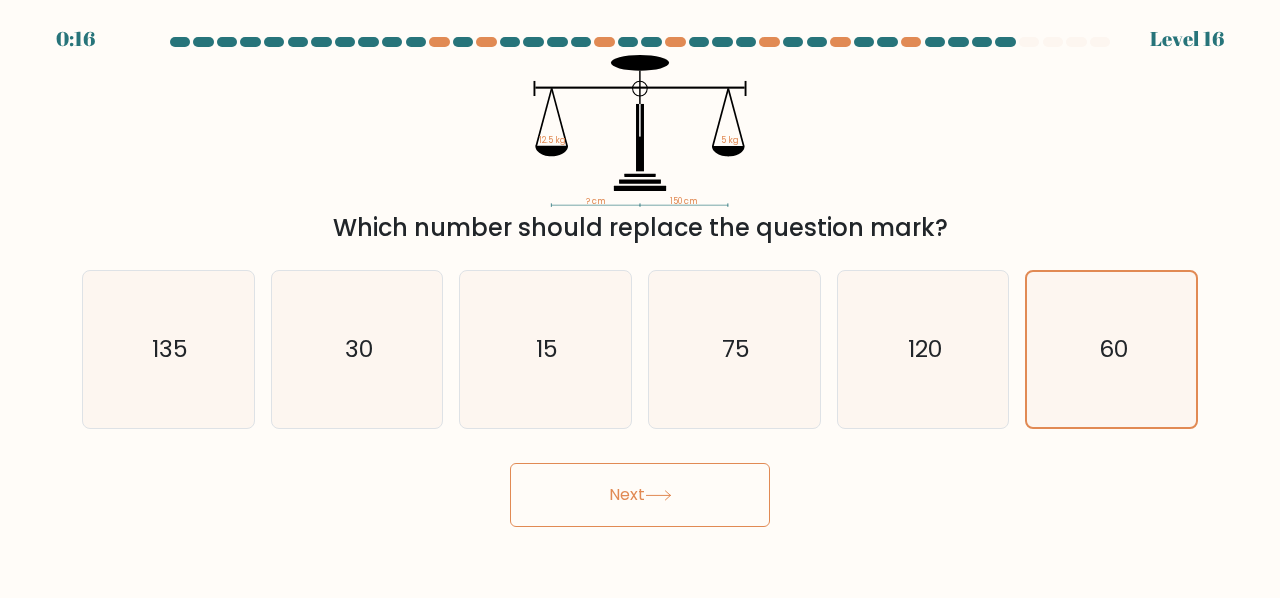 click on "Next" at bounding box center (640, 495) 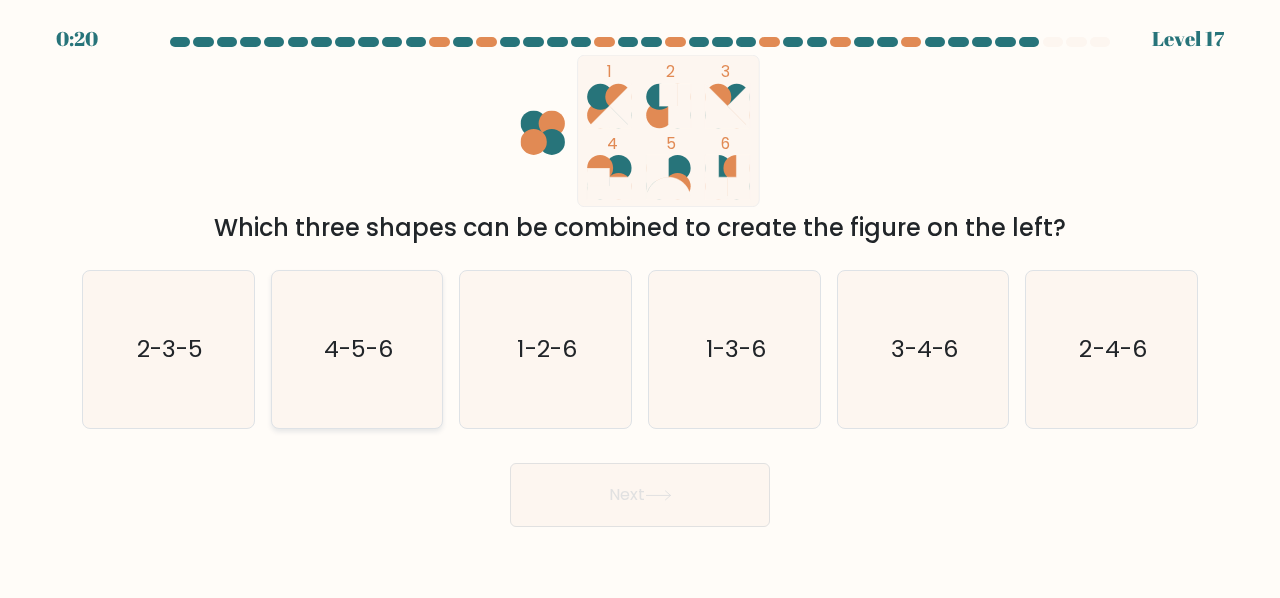 click on "4-5-6" 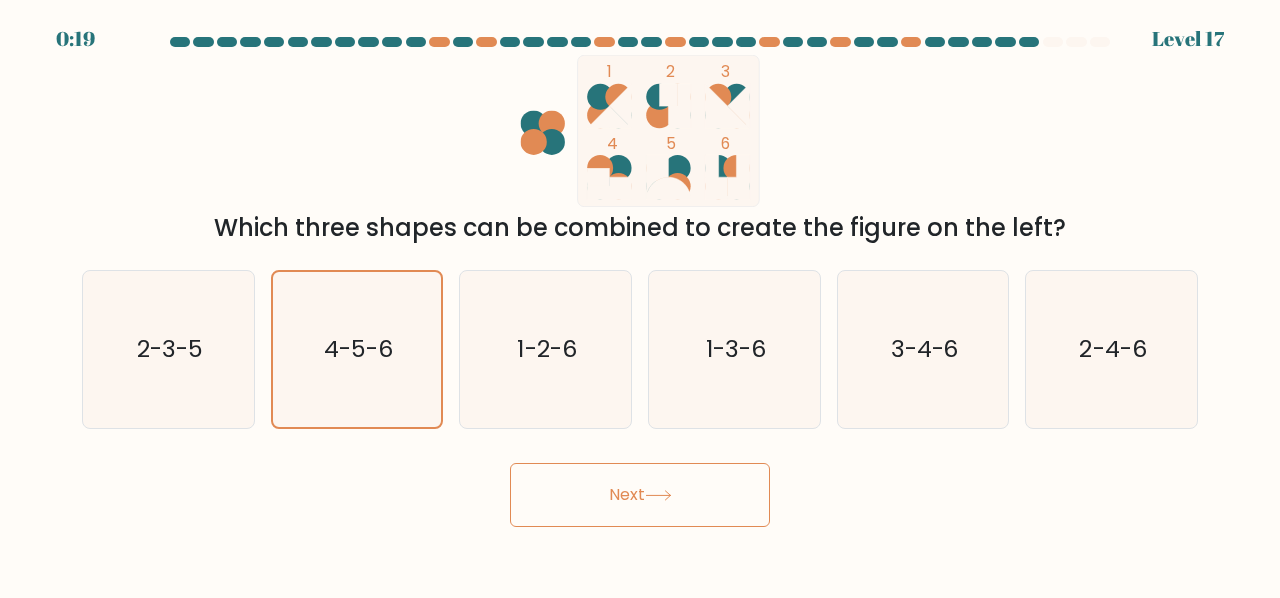click on "Next" at bounding box center [640, 495] 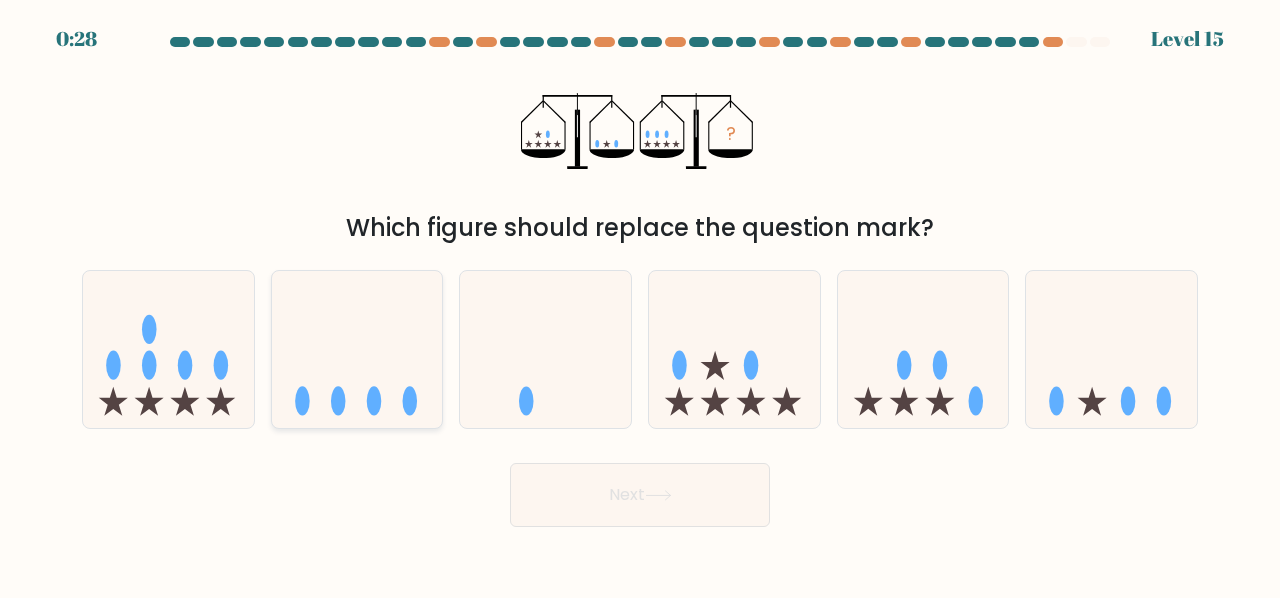 click 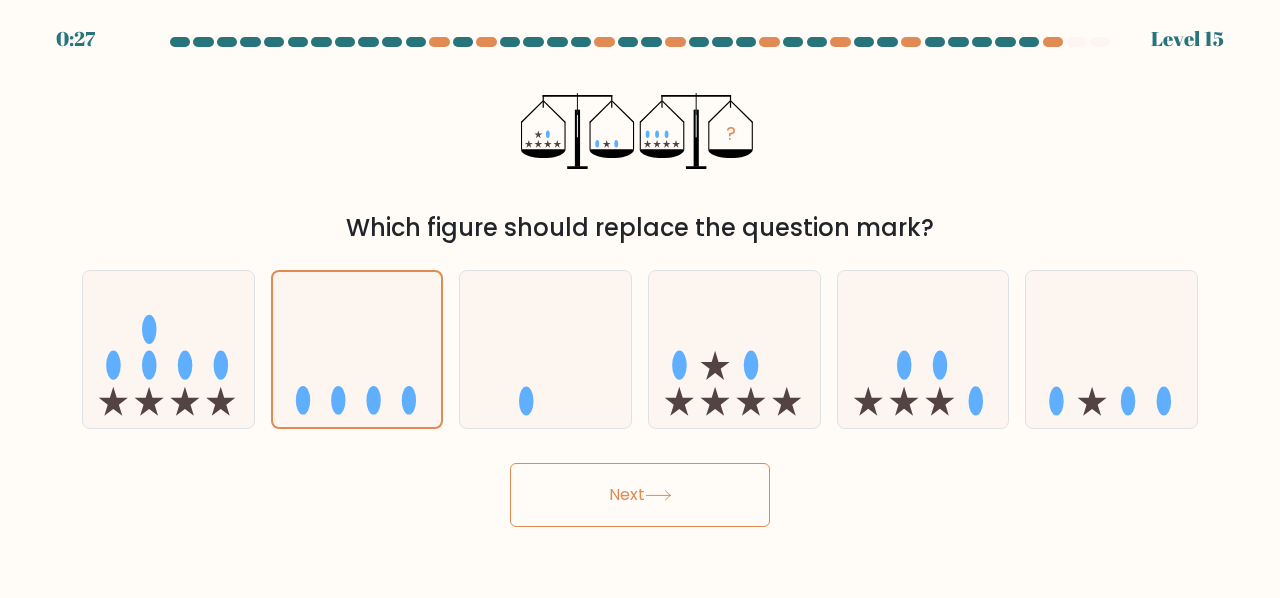 click on "Next" at bounding box center (640, 495) 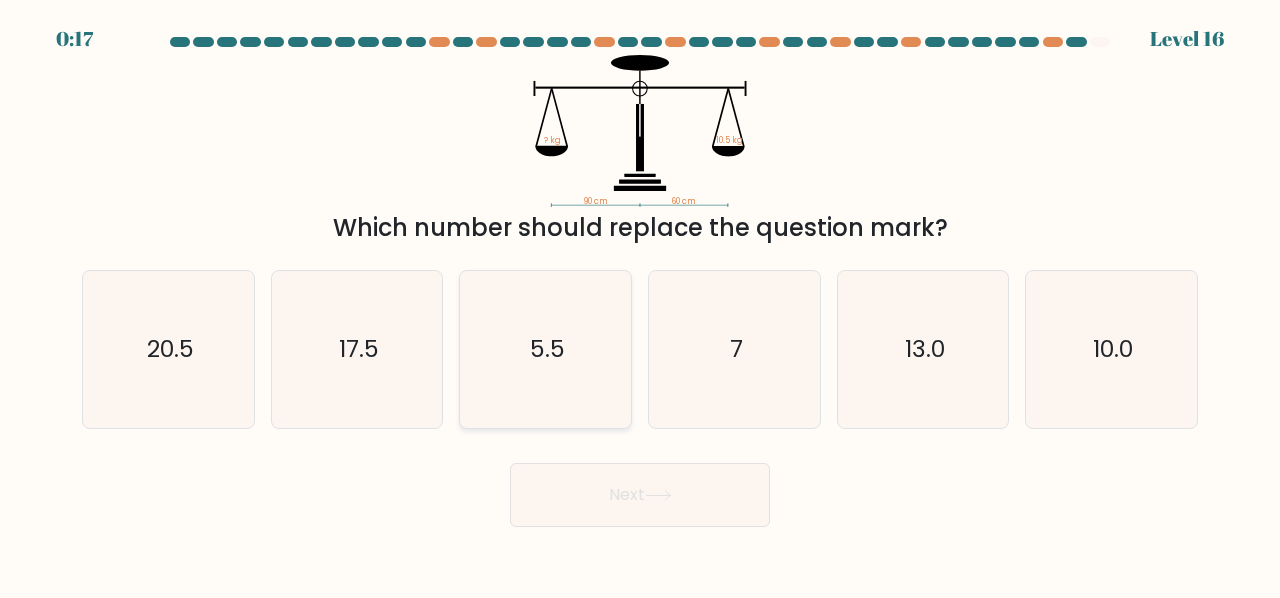 click on "5.5" 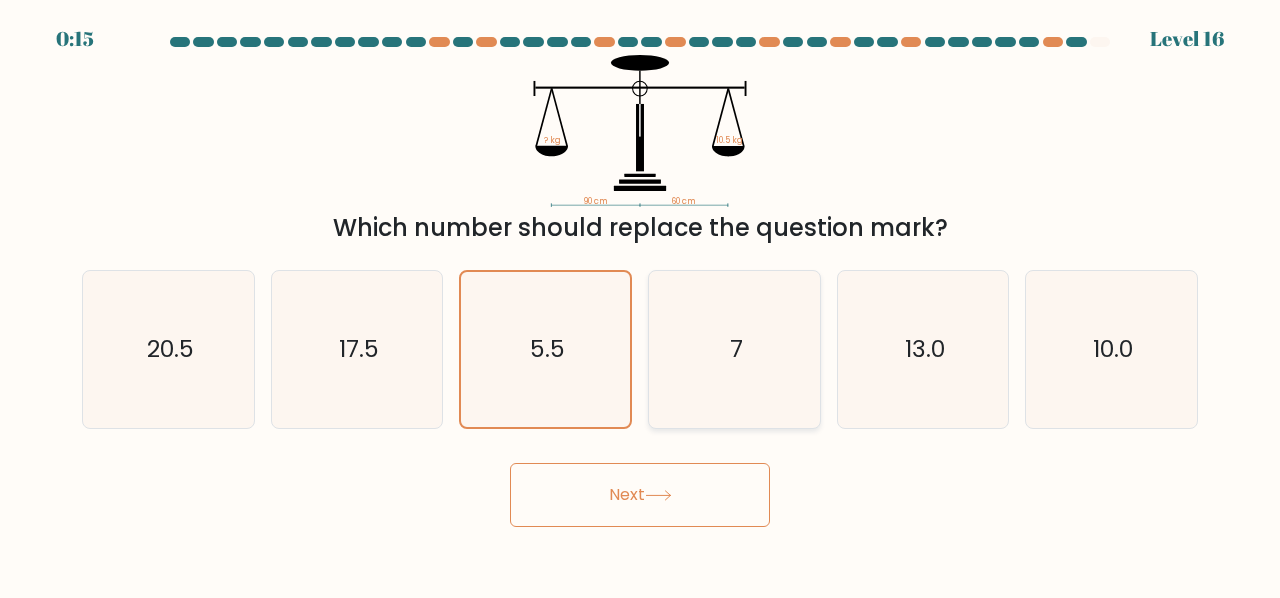 click on "7" 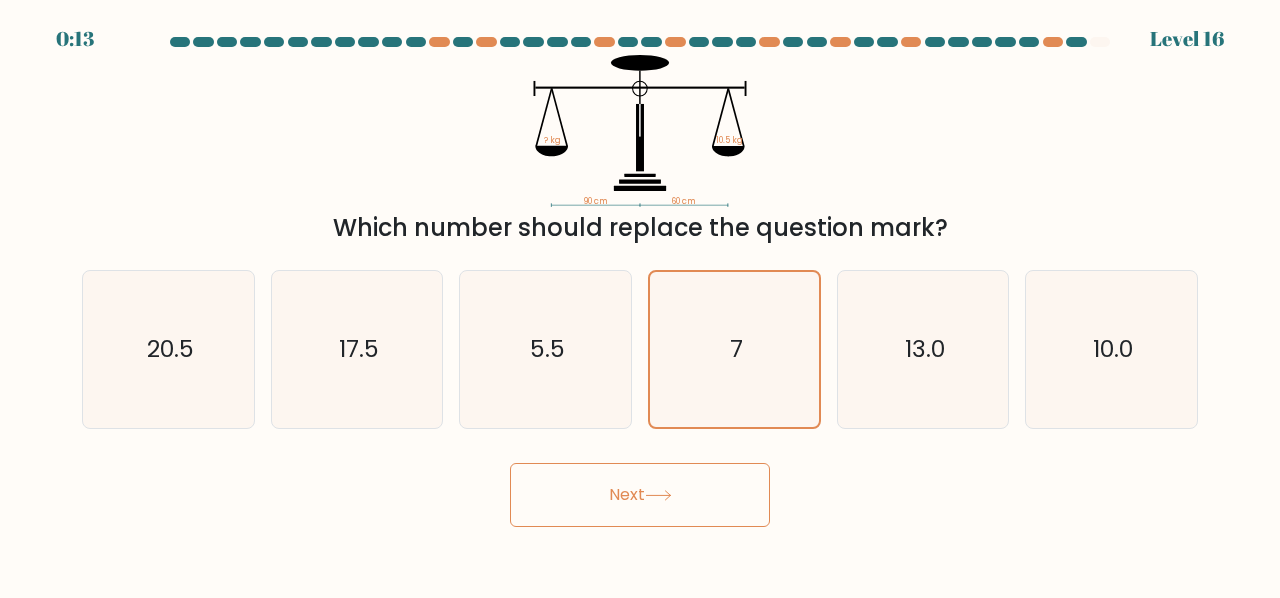 click on "Next" at bounding box center (640, 495) 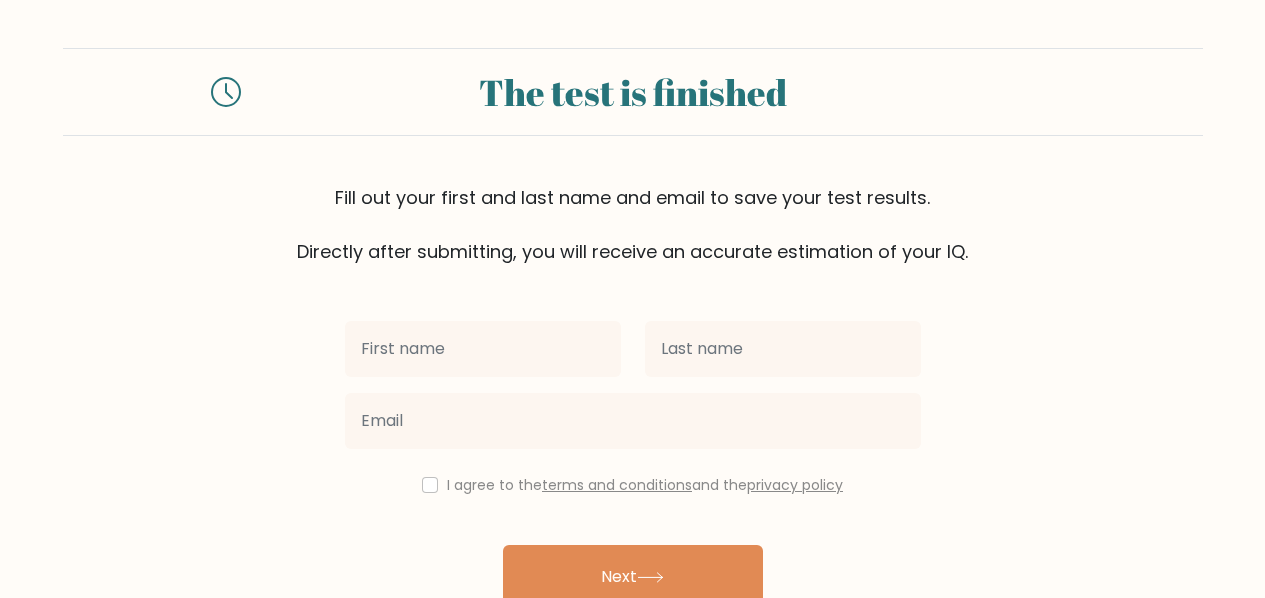 scroll, scrollTop: 0, scrollLeft: 0, axis: both 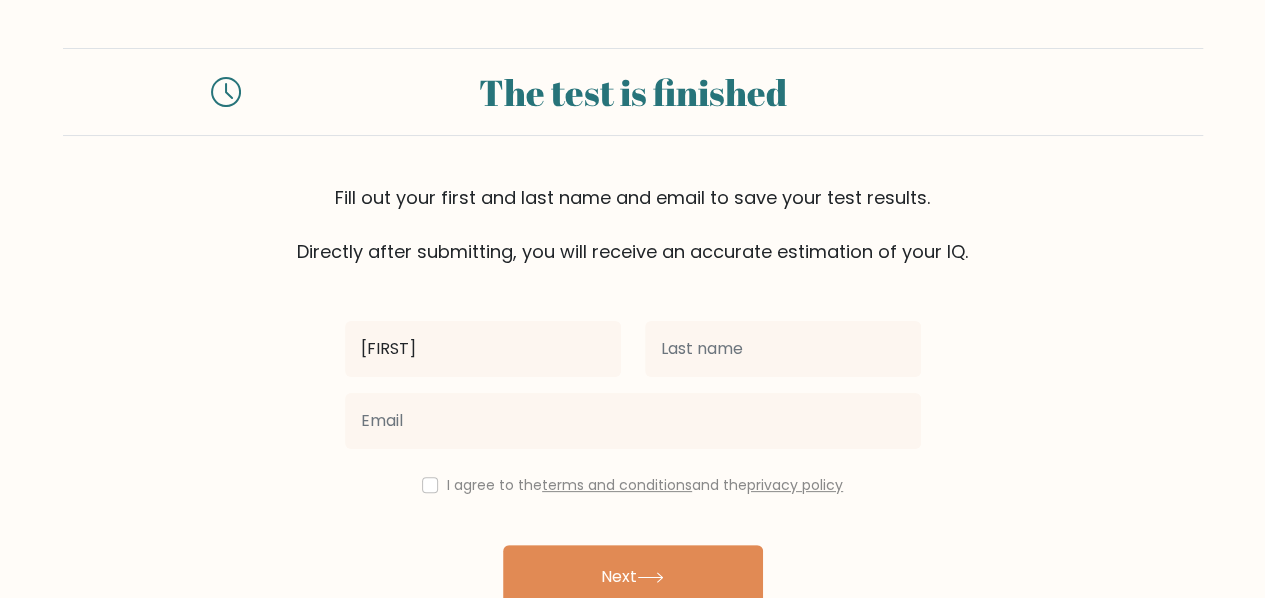 type on "[FIRST]" 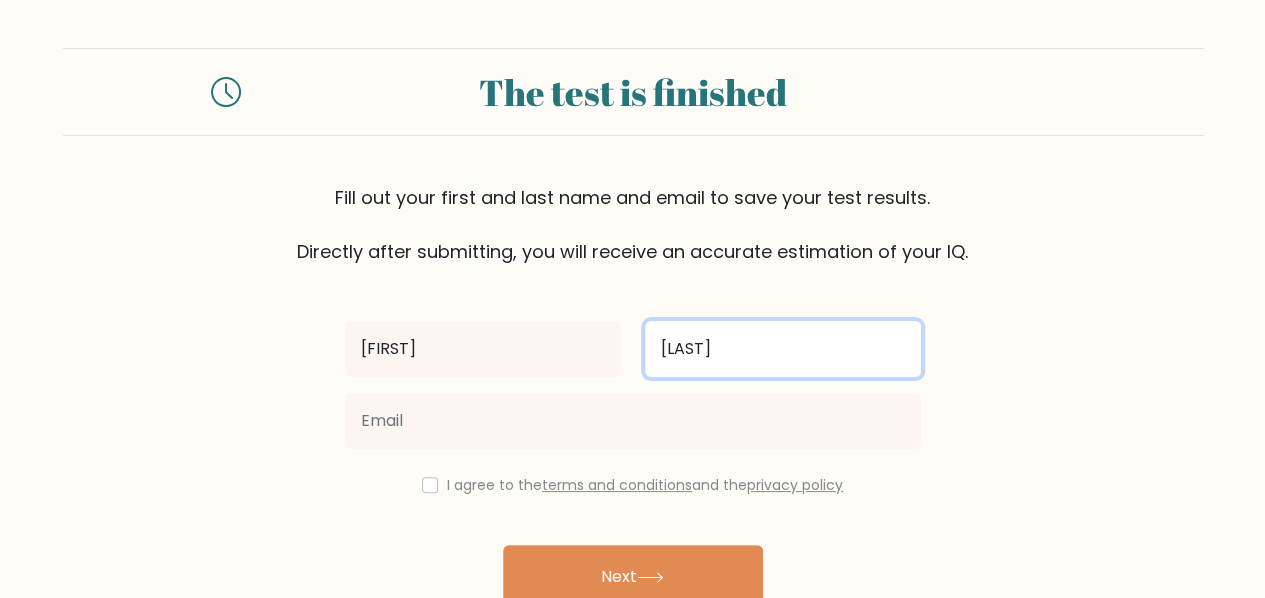type on "[LAST]" 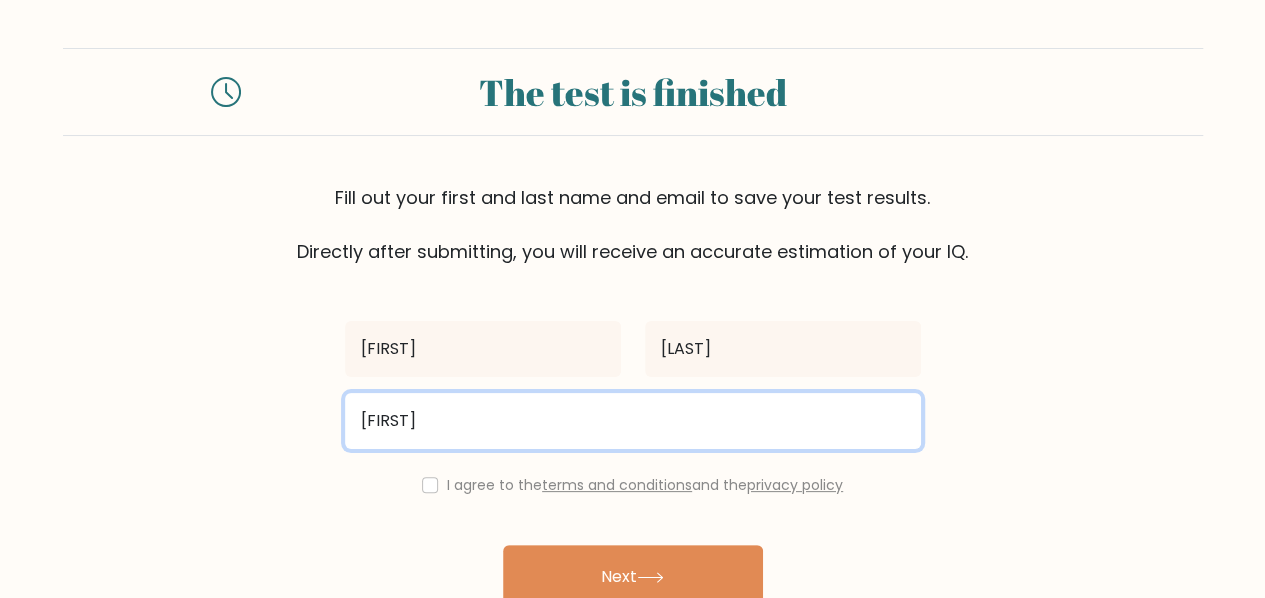 type on "[EMAIL]" 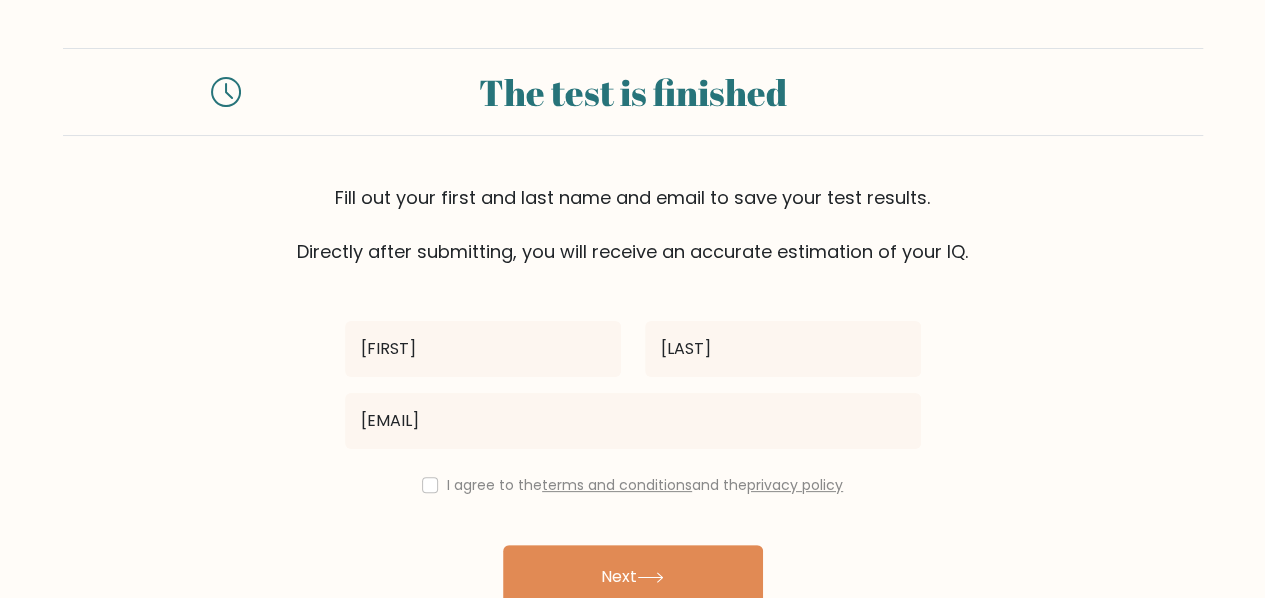 click on "I agree to the  terms and conditions  and the  privacy policy" at bounding box center (633, 485) 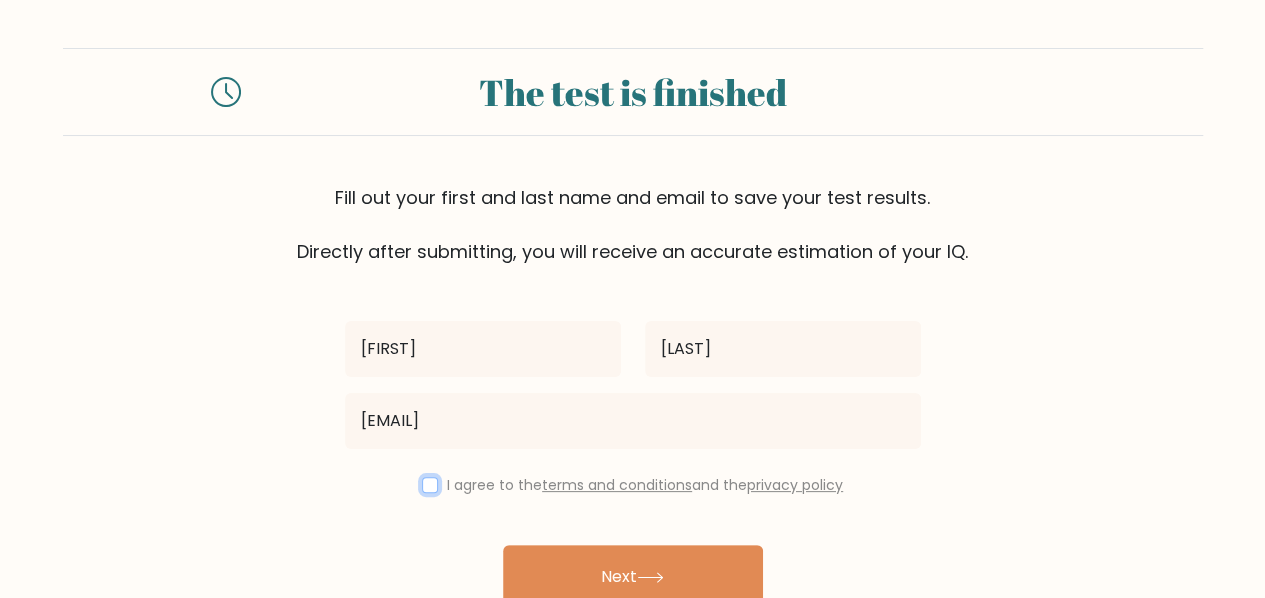 click at bounding box center [430, 485] 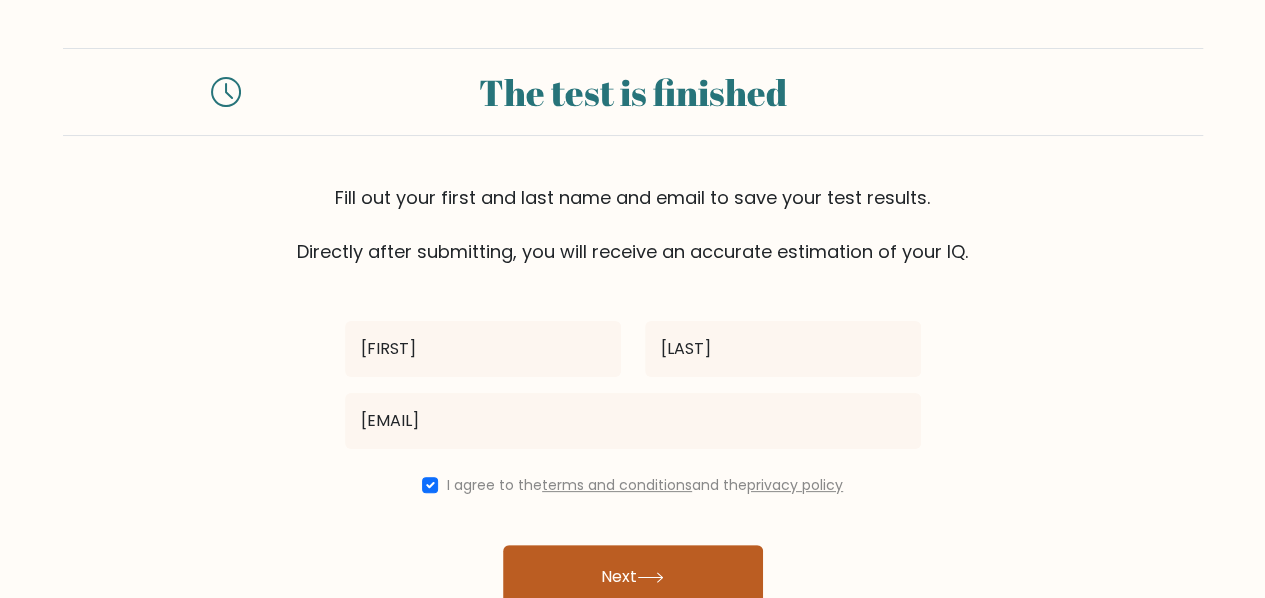 click on "Next" at bounding box center [633, 577] 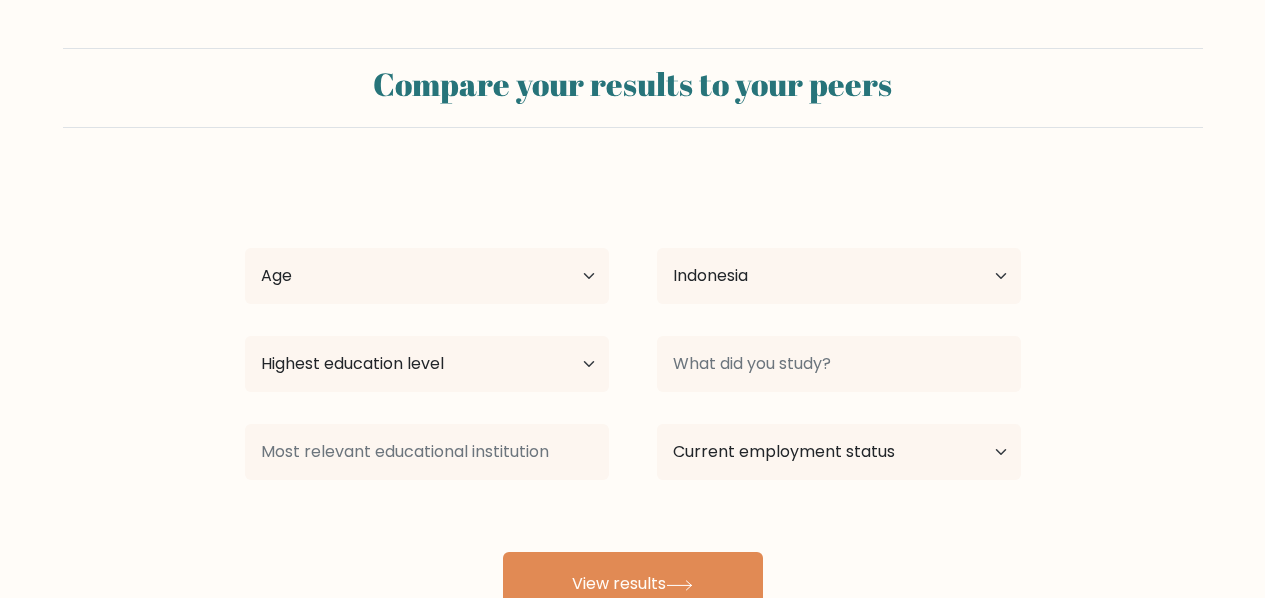 select on "ID" 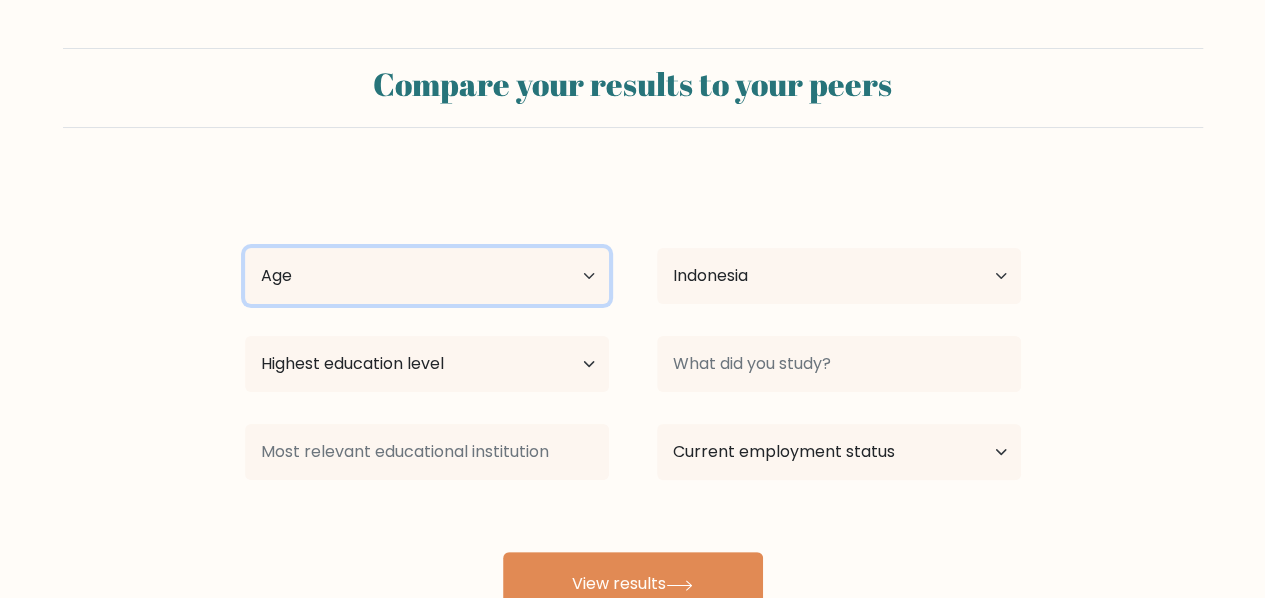 click on "Age
Under 18 years old
18-24 years old
25-34 years old
35-44 years old
45-54 years old
55-64 years old
65 years old and above" at bounding box center [427, 276] 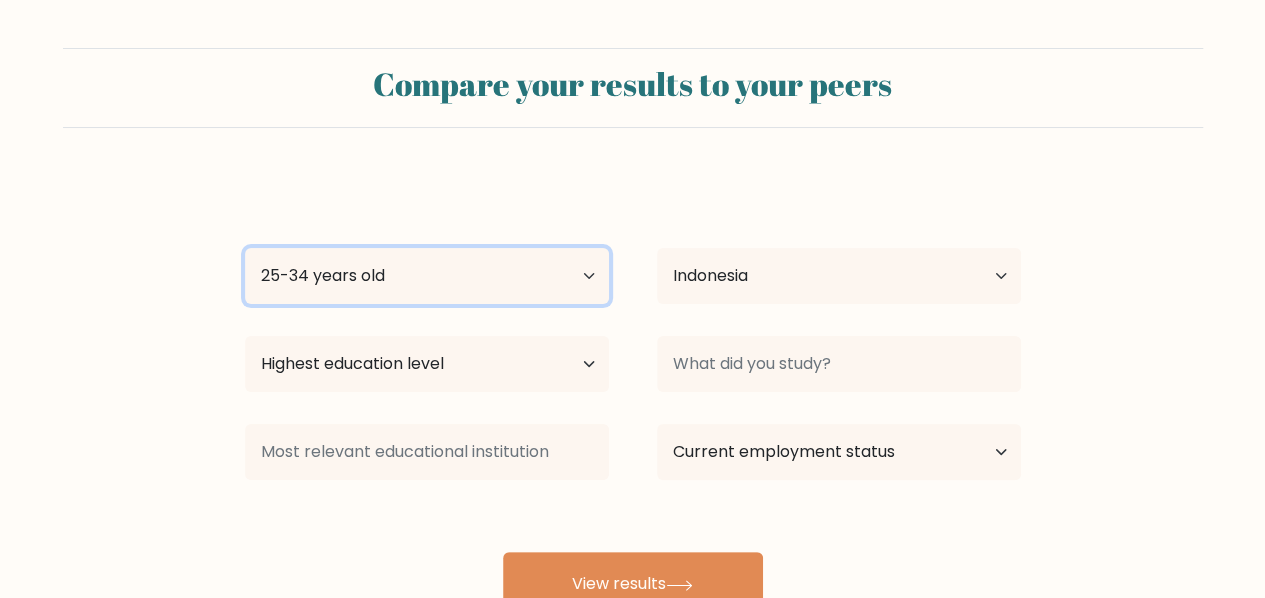 click on "Age
Under 18 years old
18-24 years old
25-34 years old
35-44 years old
45-54 years old
55-64 years old
65 years old and above" at bounding box center [427, 276] 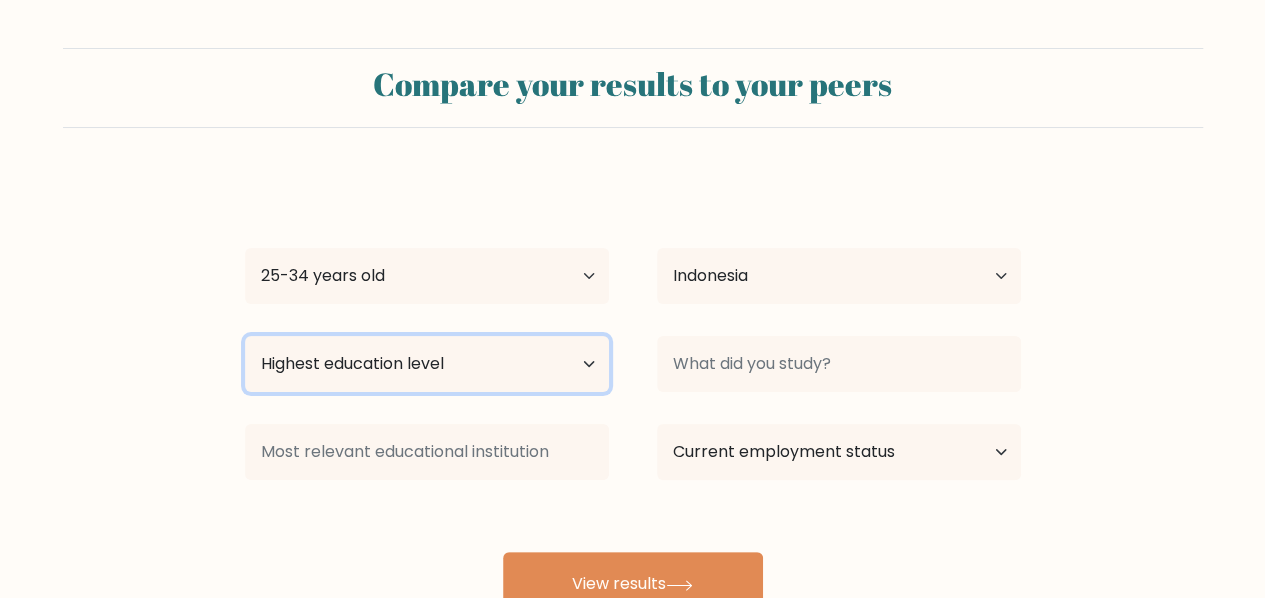 click on "Highest education level
No schooling
Primary
Lower Secondary
Upper Secondary
Occupation Specific
Bachelor's degree
Master's degree
Doctoral degree" at bounding box center (427, 364) 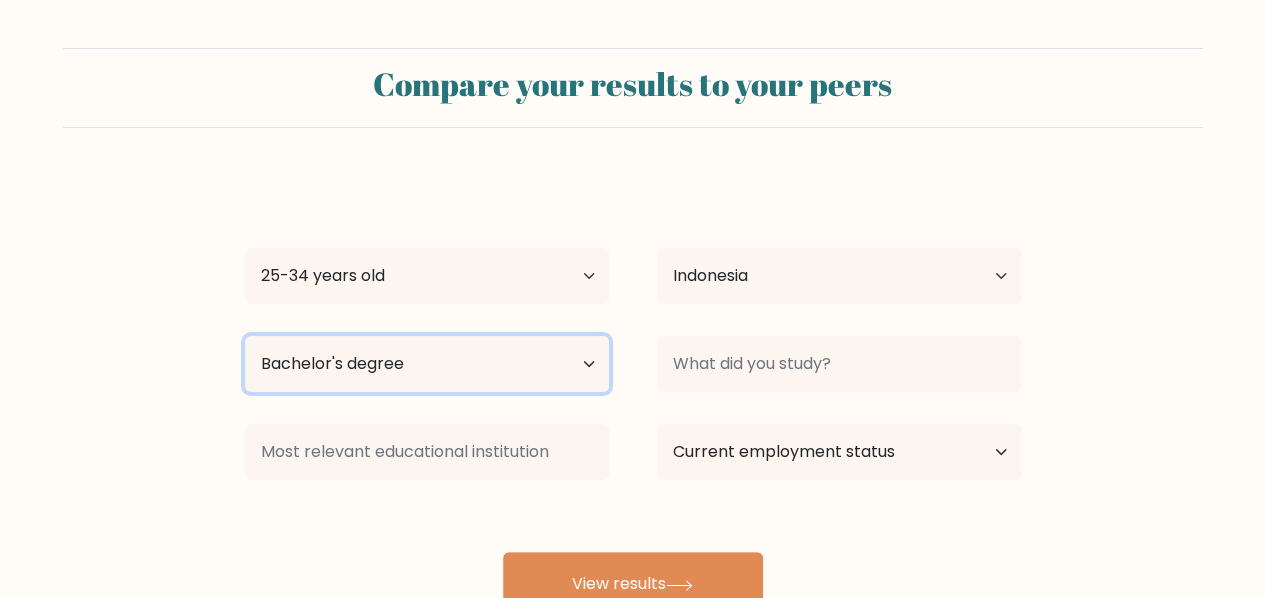 click on "Highest education level
No schooling
Primary
Lower Secondary
Upper Secondary
Occupation Specific
Bachelor's degree
Master's degree
Doctoral degree" at bounding box center [427, 364] 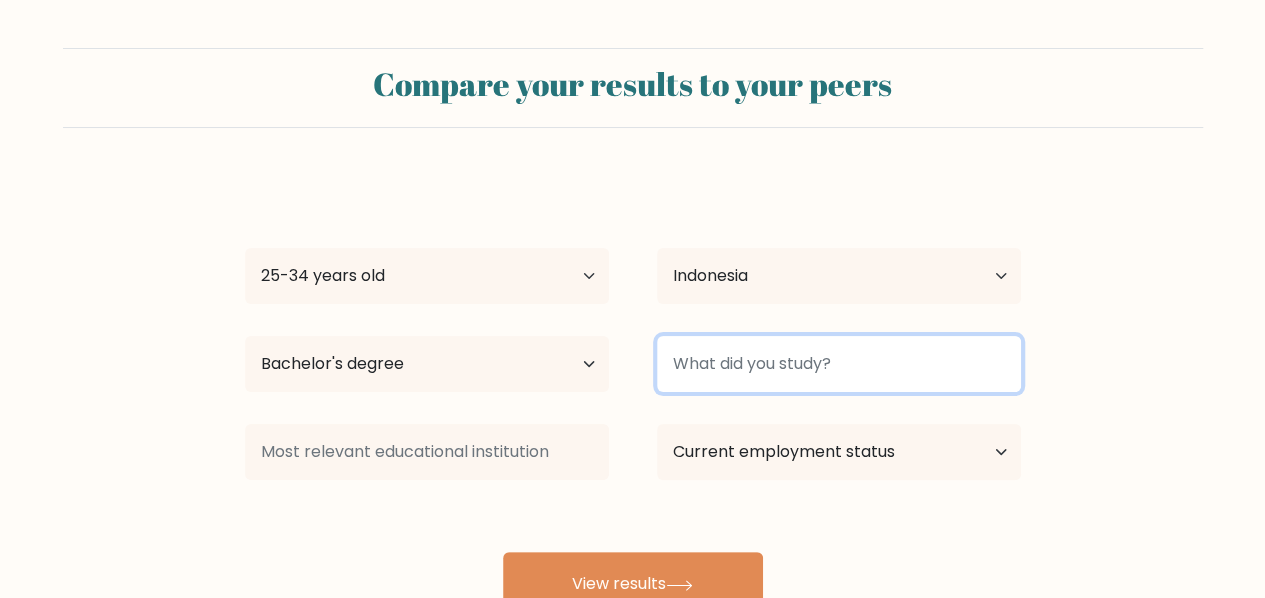 click at bounding box center [839, 364] 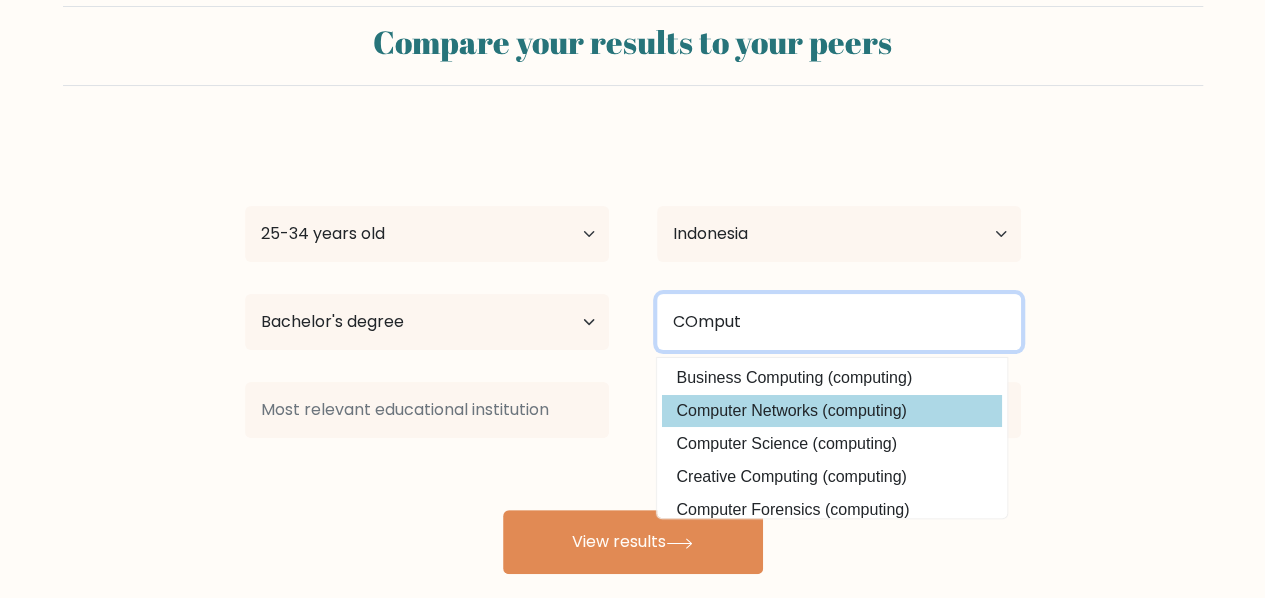 scroll, scrollTop: 31, scrollLeft: 0, axis: vertical 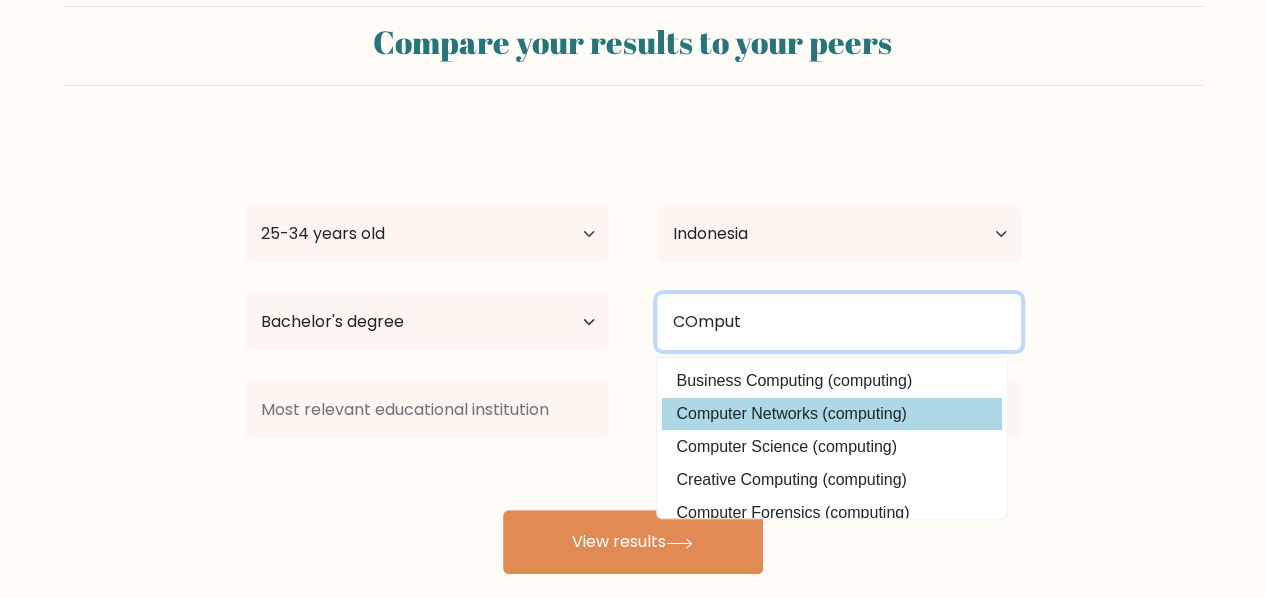 type on "COmput" 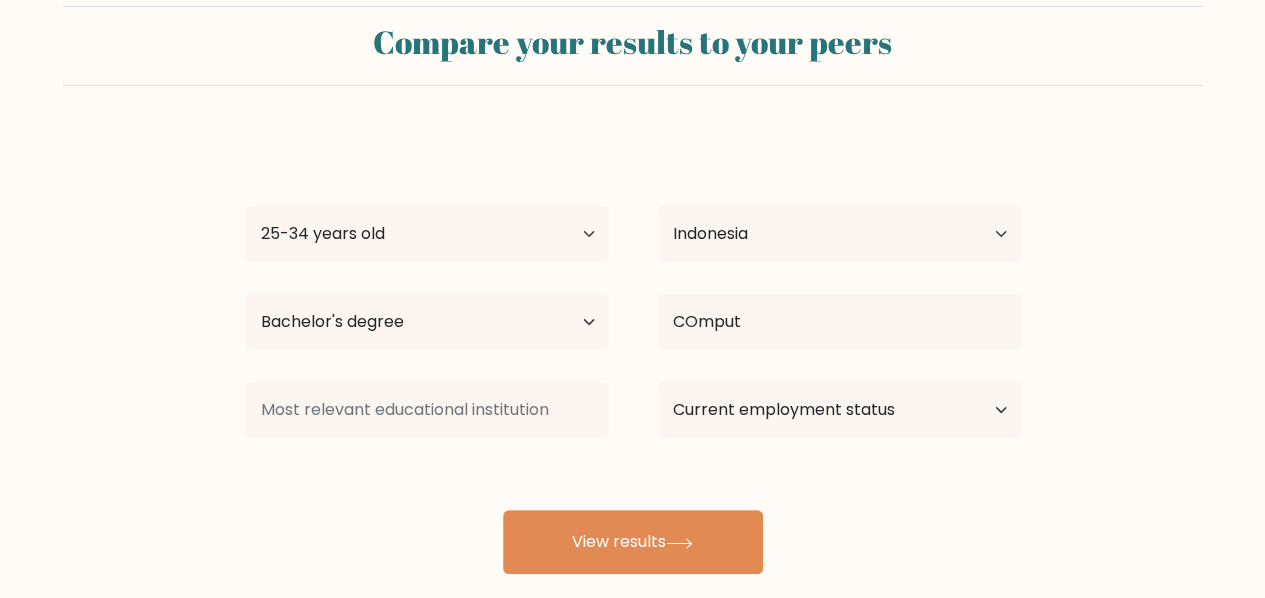 click on "Rhandi
Sudrajat
Age
Under 18 years old
18-24 years old
25-34 years old
35-44 years old
45-54 years old
55-64 years old
65 years old and above
Country
Afghanistan
Albania
Algeria
American Samoa
Andorra
Angola
Anguilla
Antarctica
Antigua and Barbuda
Argentina
Armenia
Aruba
Australia
Austria
Azerbaijan
Bahamas
Bahrain
Bangladesh
Barbados
Belarus
Belgium
Belize
Benin
Bermuda
Bhutan
Bolivia
Bonaire, Sint Eustatius and Saba
Bosnia and Herzegovina
Botswana
Bouvet Island
Brazil
Brunei" at bounding box center (633, 354) 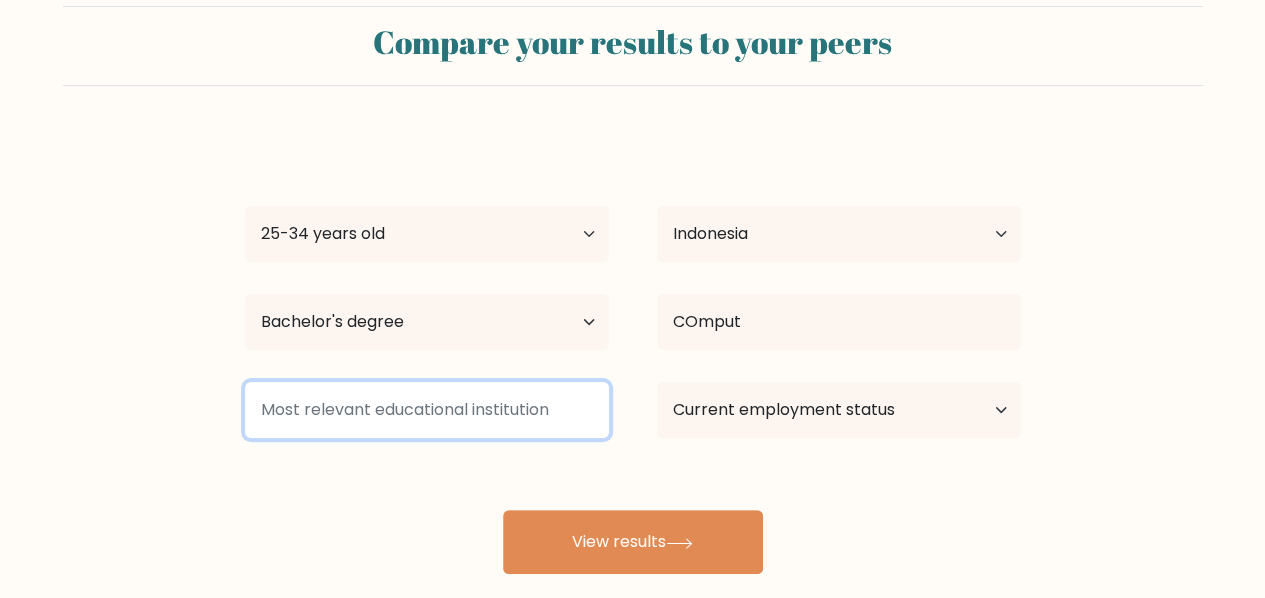 click at bounding box center [427, 410] 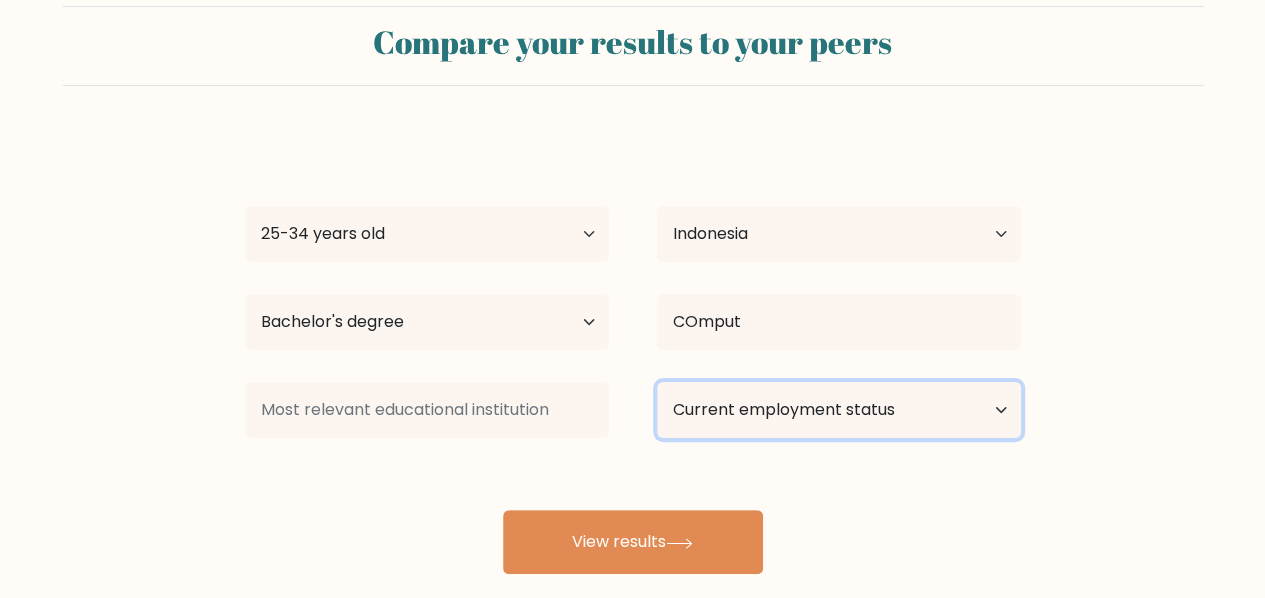 click on "Current employment status
Employed
Student
Retired
Other / prefer not to answer" at bounding box center [839, 410] 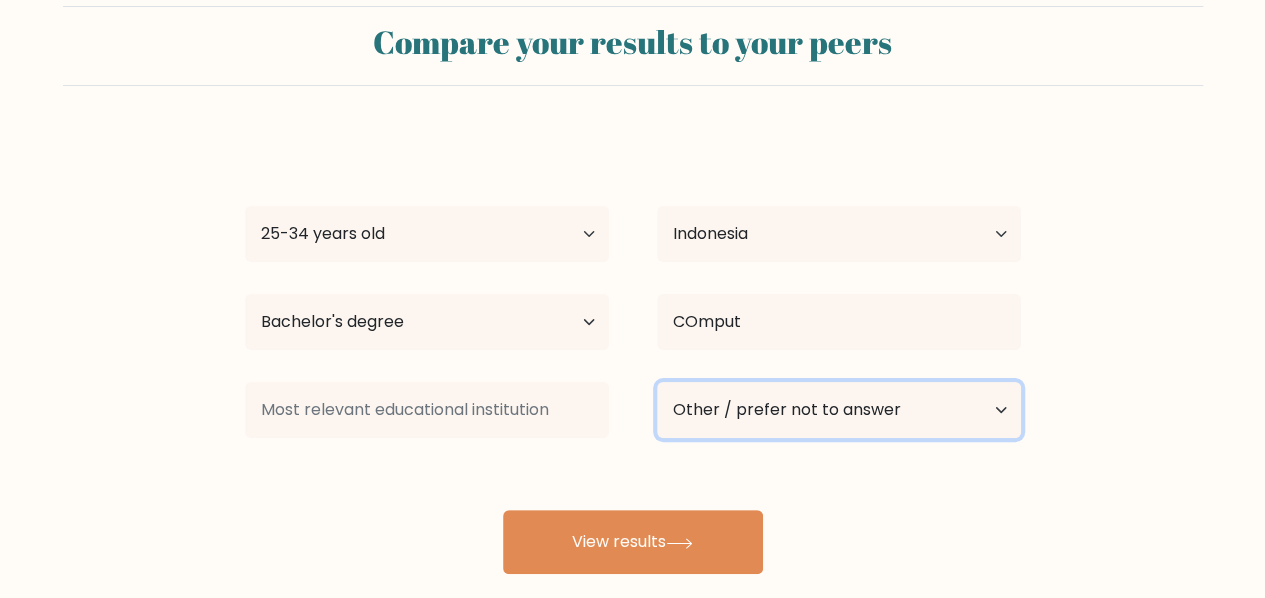 click on "Current employment status
Employed
Student
Retired
Other / prefer not to answer" at bounding box center [839, 410] 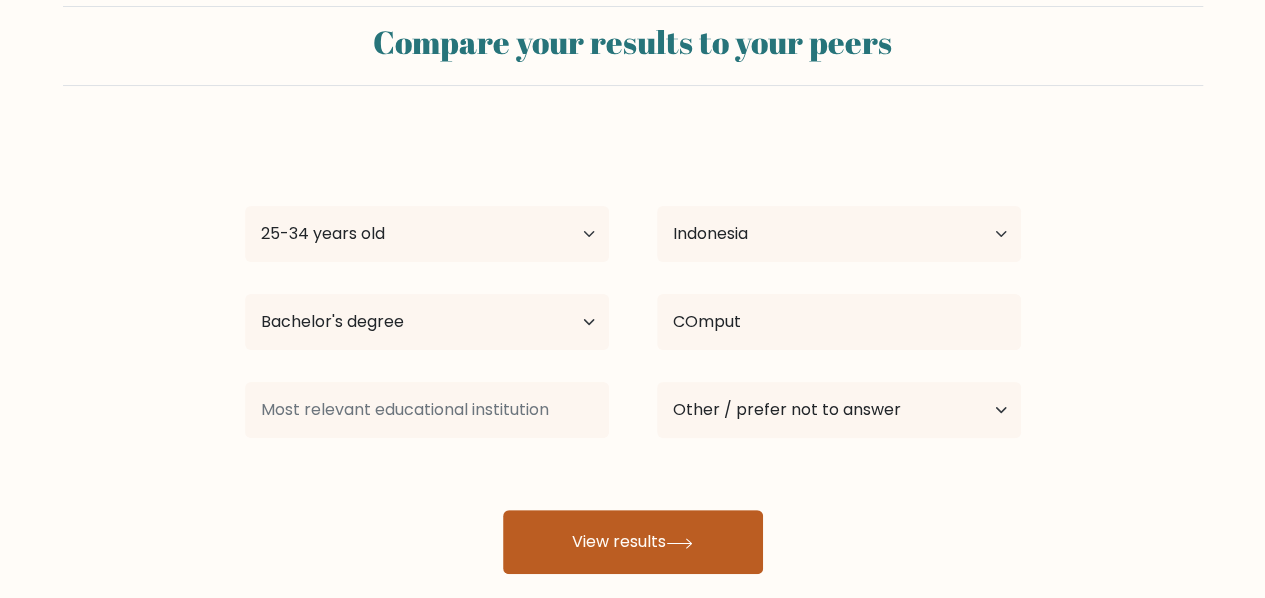 click on "View results" at bounding box center (633, 542) 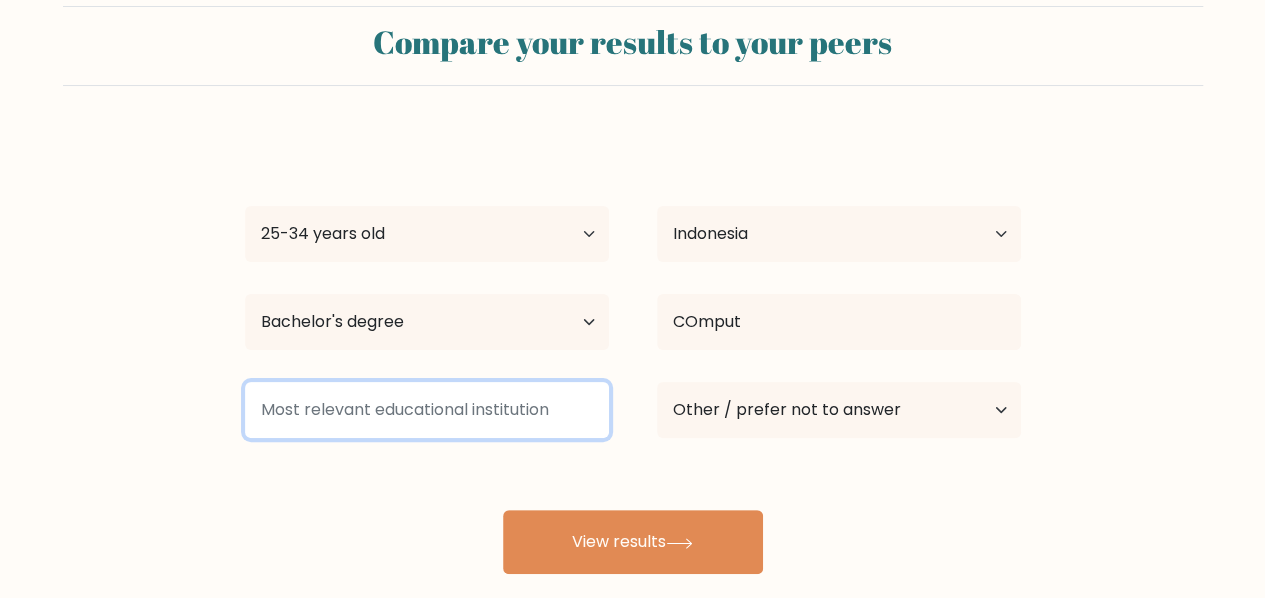 type on "s" 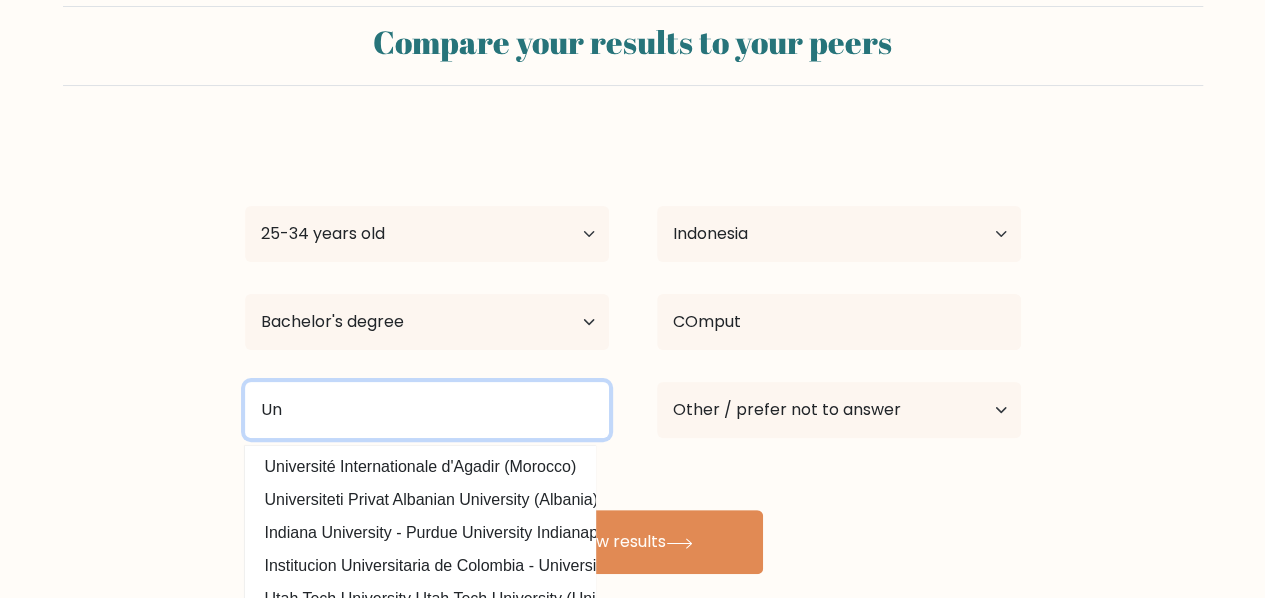type on "U" 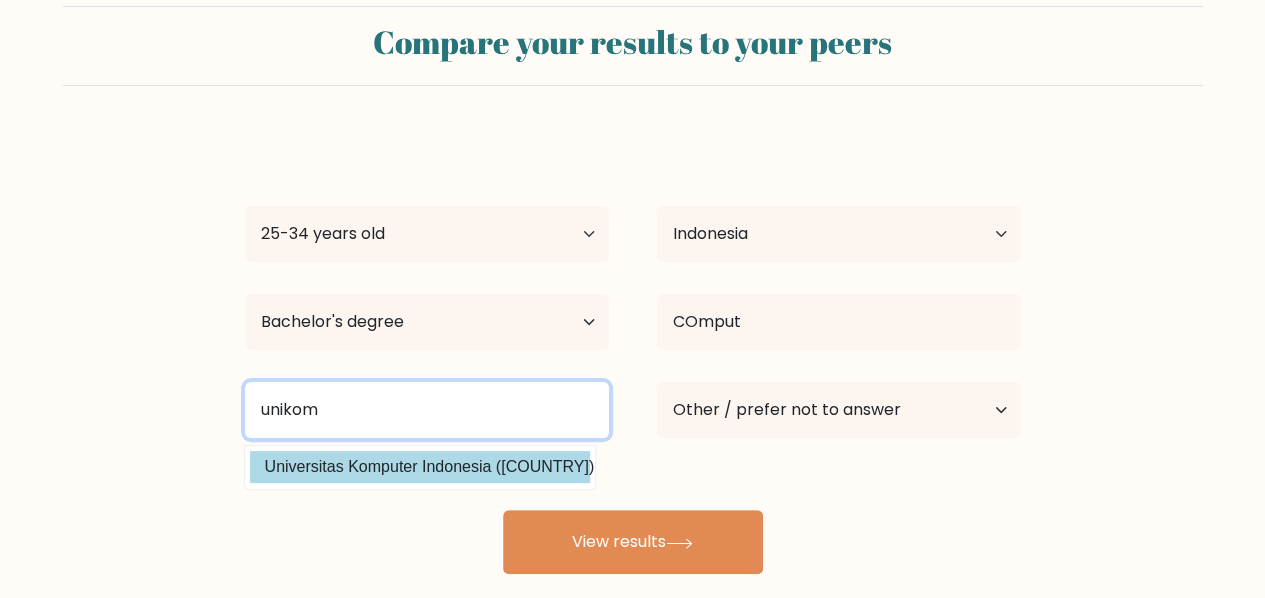 type on "unikom" 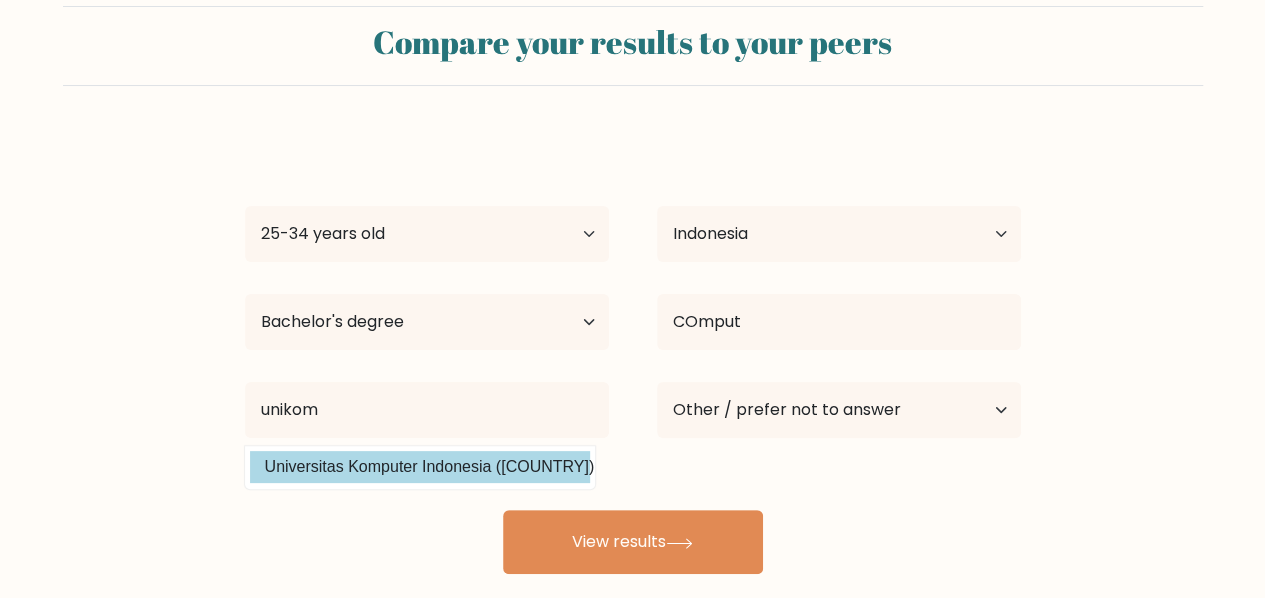 click on "Rhandi
Sudrajat
Age
Under 18 years old
18-24 years old
25-34 years old
35-44 years old
45-54 years old
55-64 years old
65 years old and above
Country
Afghanistan
Albania
Algeria
American Samoa
Andorra
Angola
Anguilla
Antarctica
Antigua and Barbuda
Argentina
Armenia
Aruba
Australia
Austria
Azerbaijan
Bahamas
Bahrain
Bangladesh
Barbados
Belarus
Belgium
Belize
Benin
Bermuda
Bhutan
Bolivia
Bonaire, Sint Eustatius and Saba
Bosnia and Herzegovina
Botswana
Bouvet Island
Brazil
Brunei" at bounding box center (633, 354) 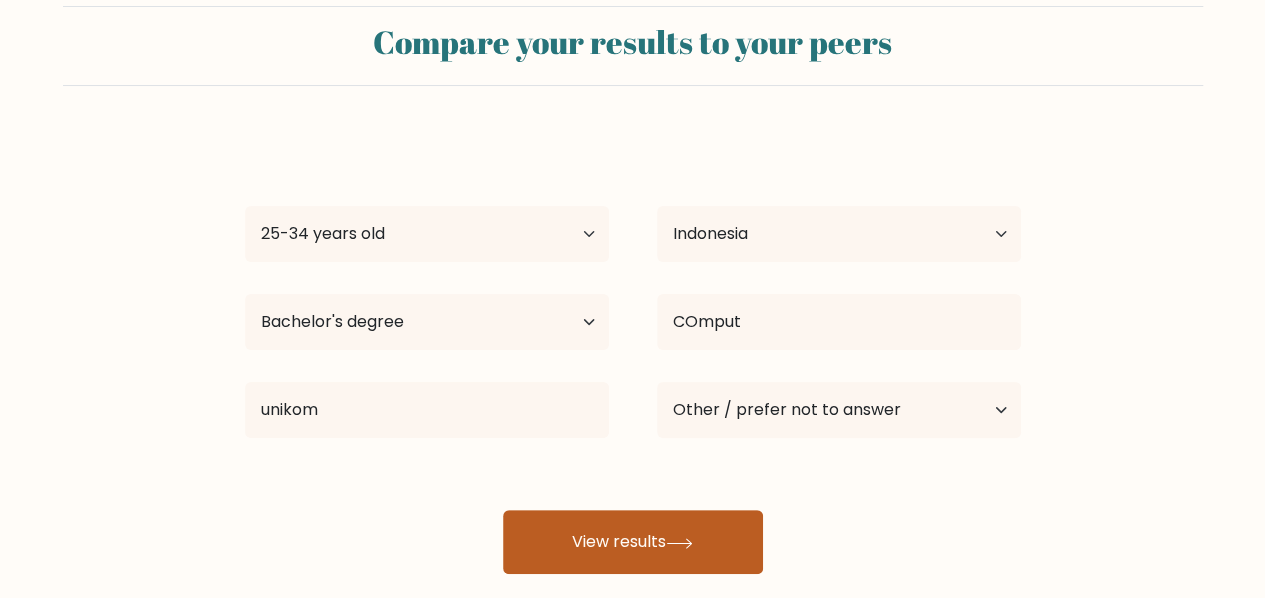 click on "View results" at bounding box center [633, 542] 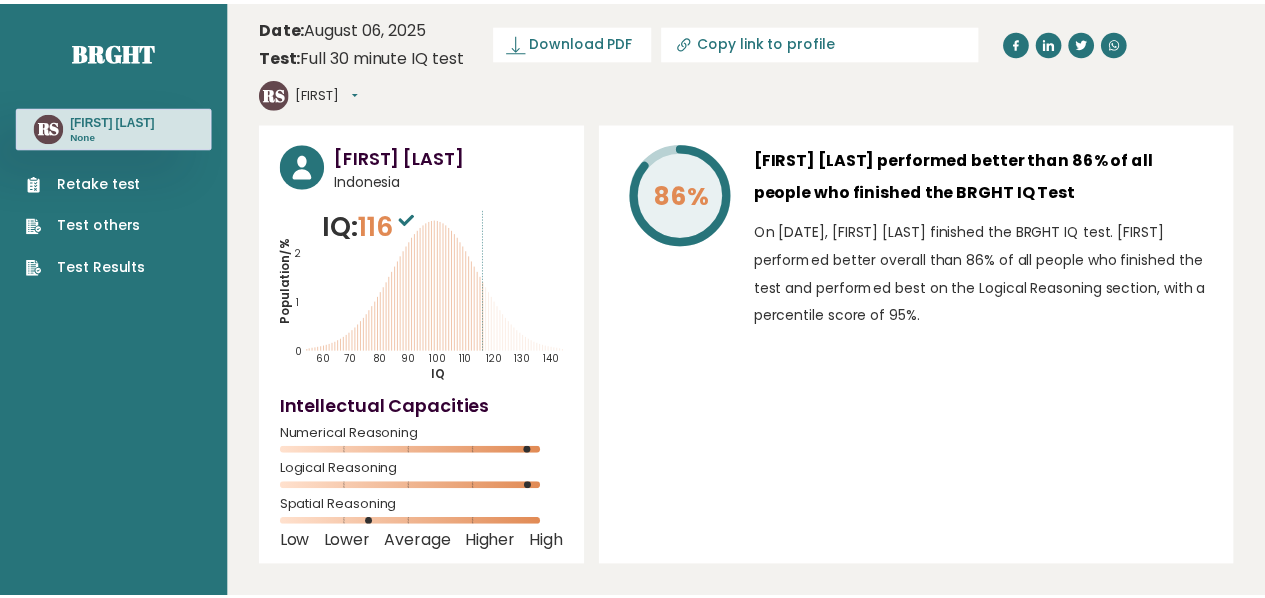 scroll, scrollTop: 0, scrollLeft: 0, axis: both 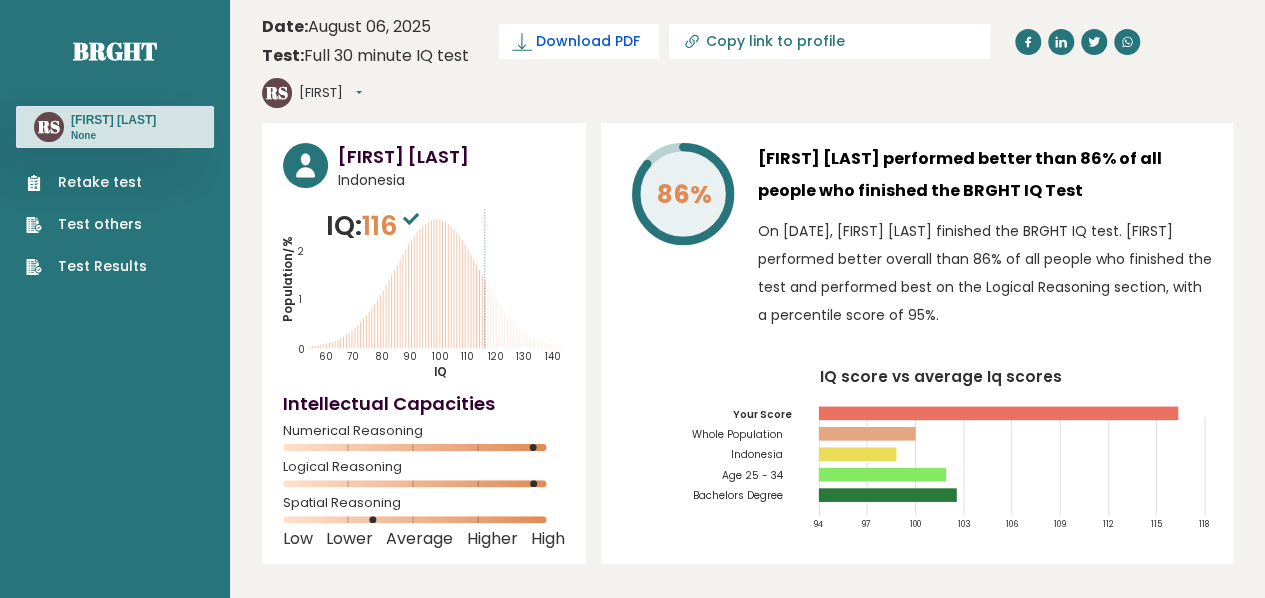click on "Download PDF" at bounding box center (588, 41) 